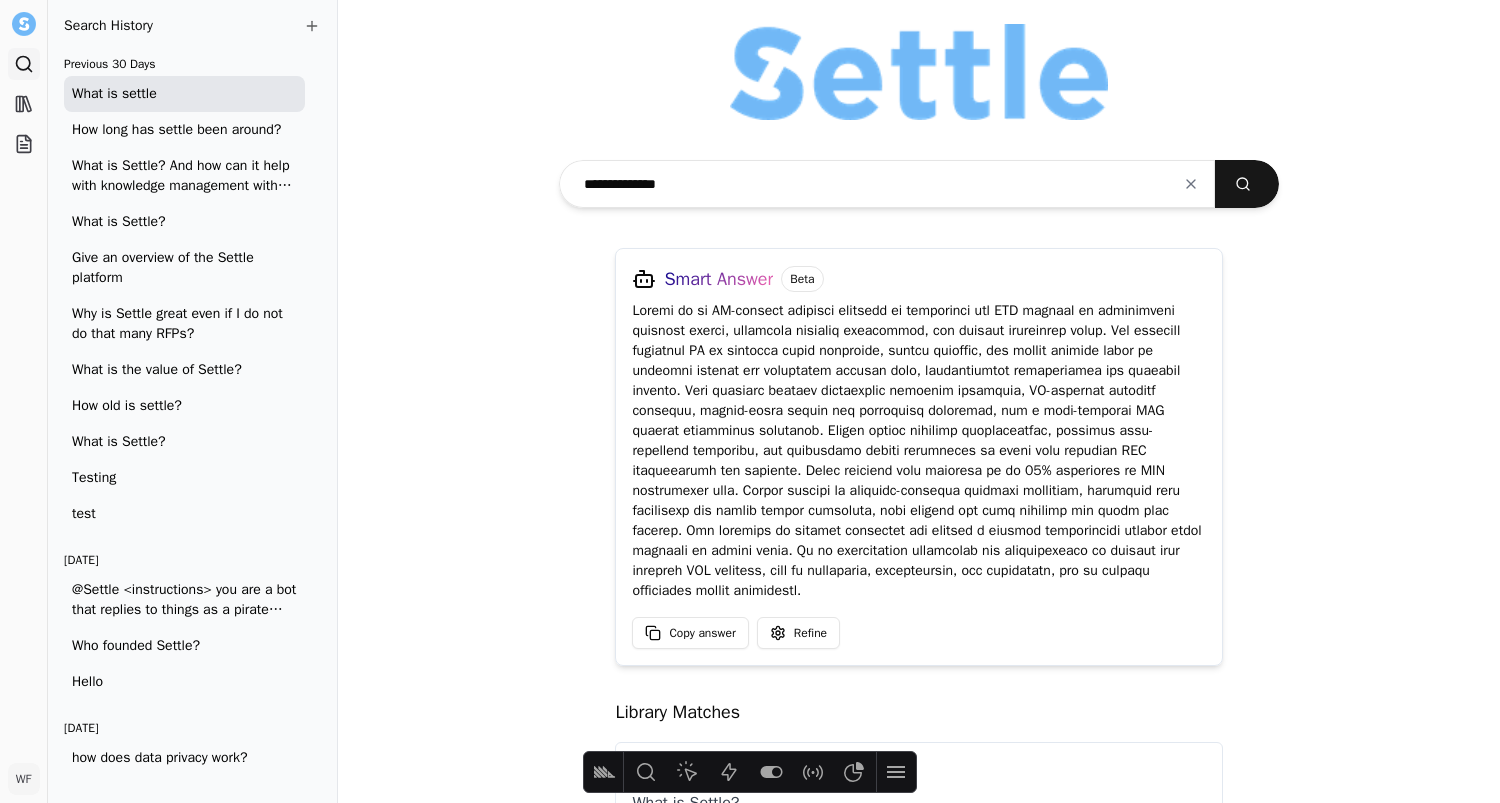 scroll, scrollTop: 0, scrollLeft: 0, axis: both 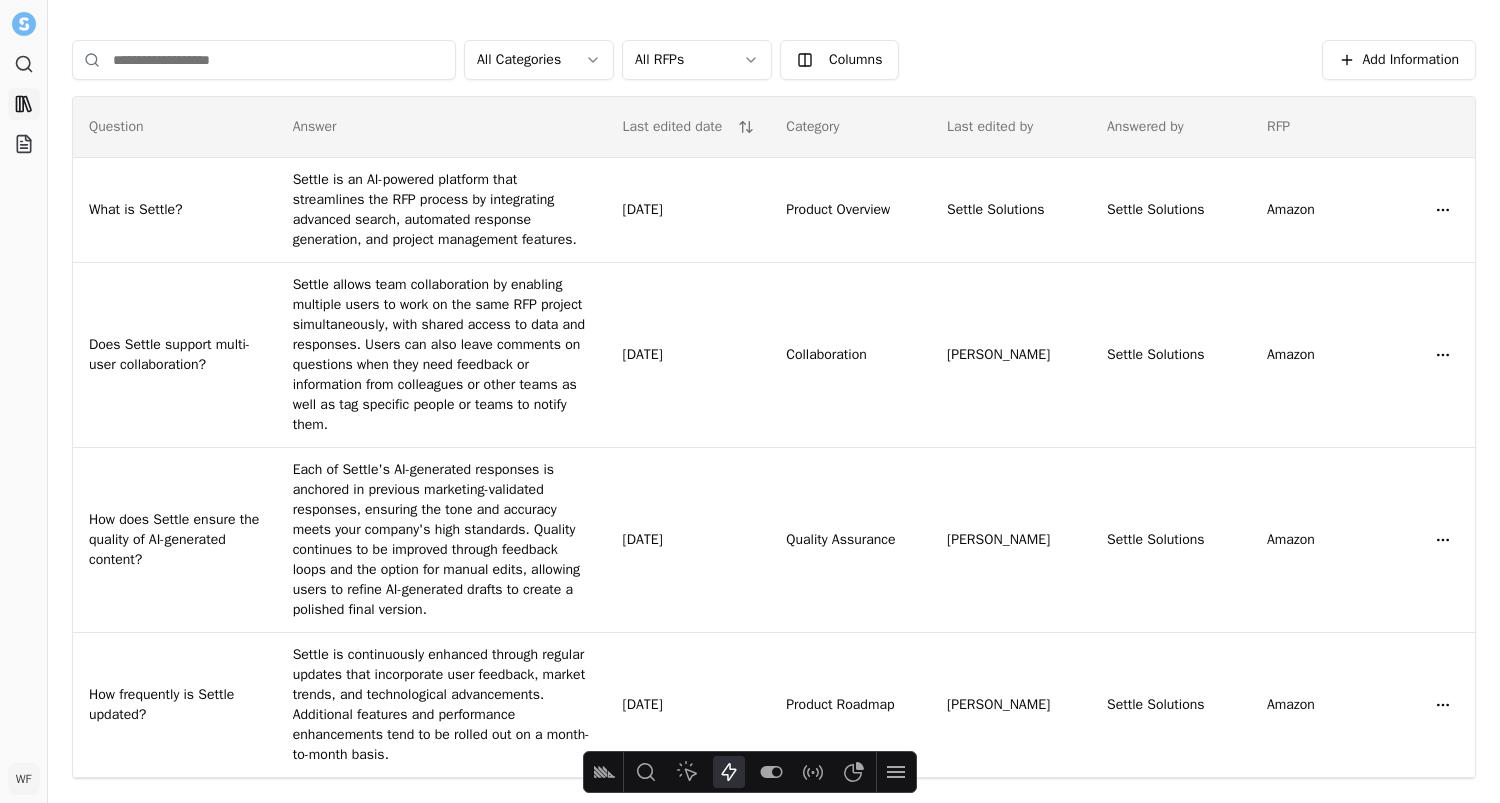 click 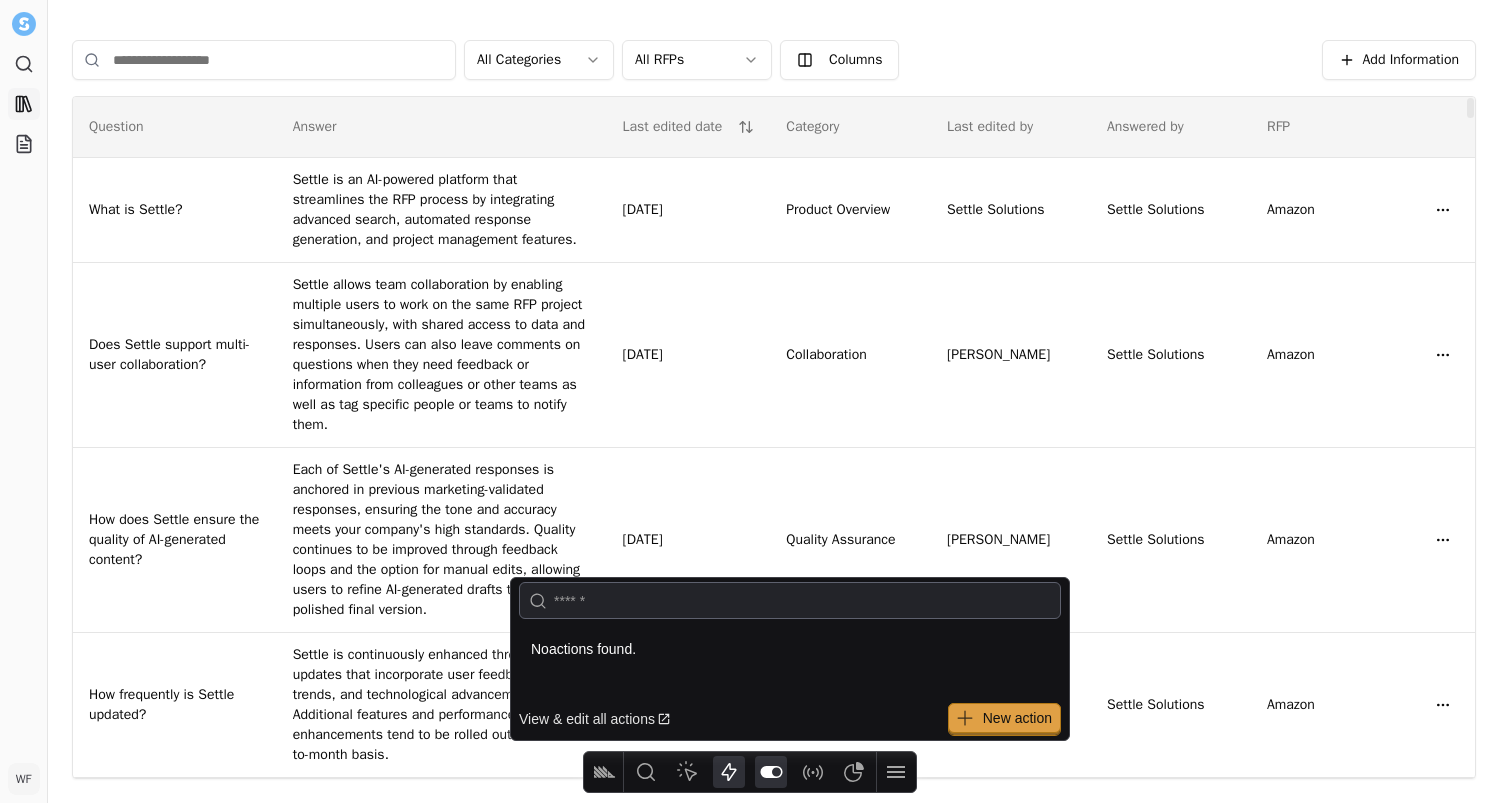 click 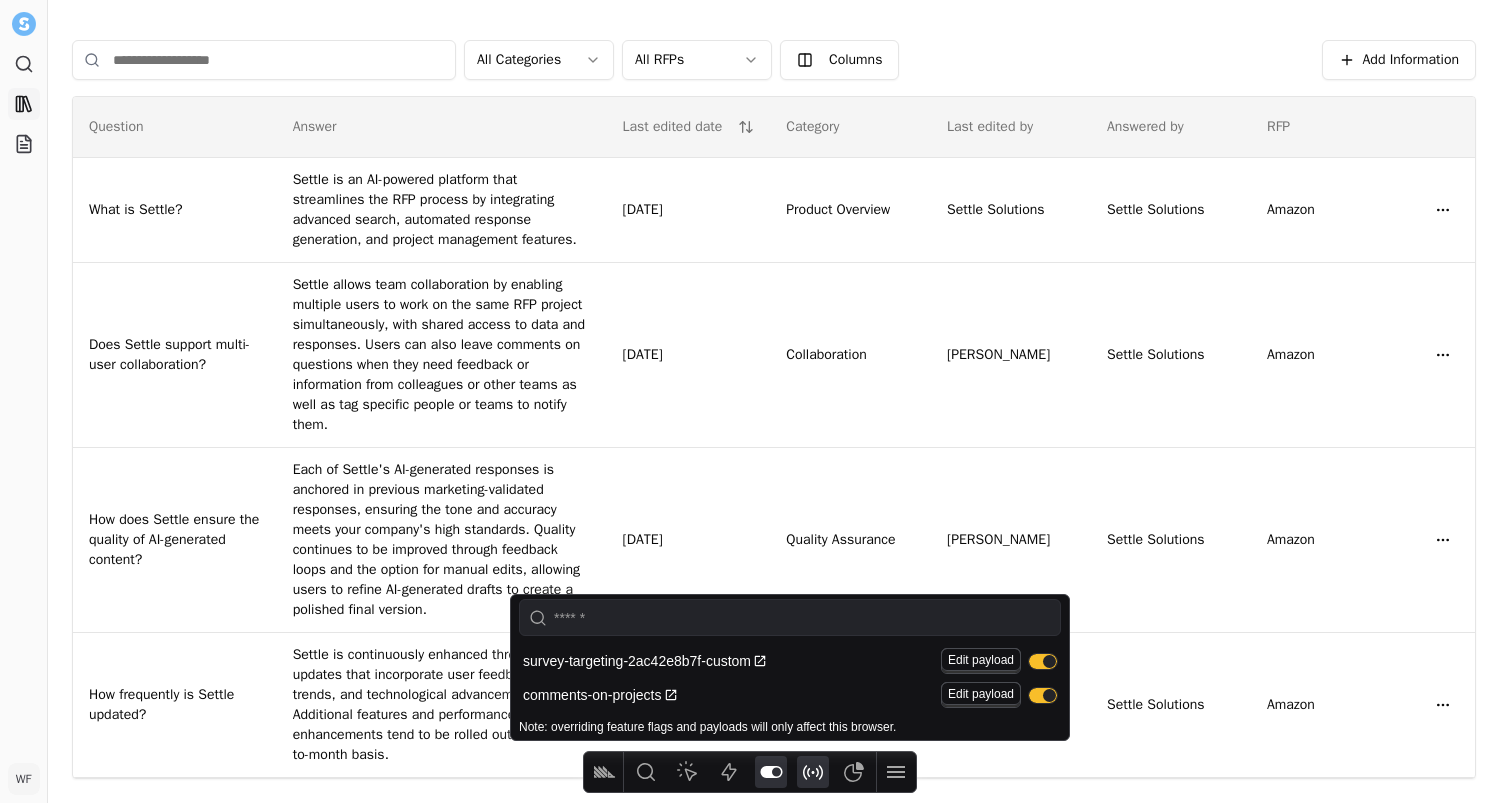 click 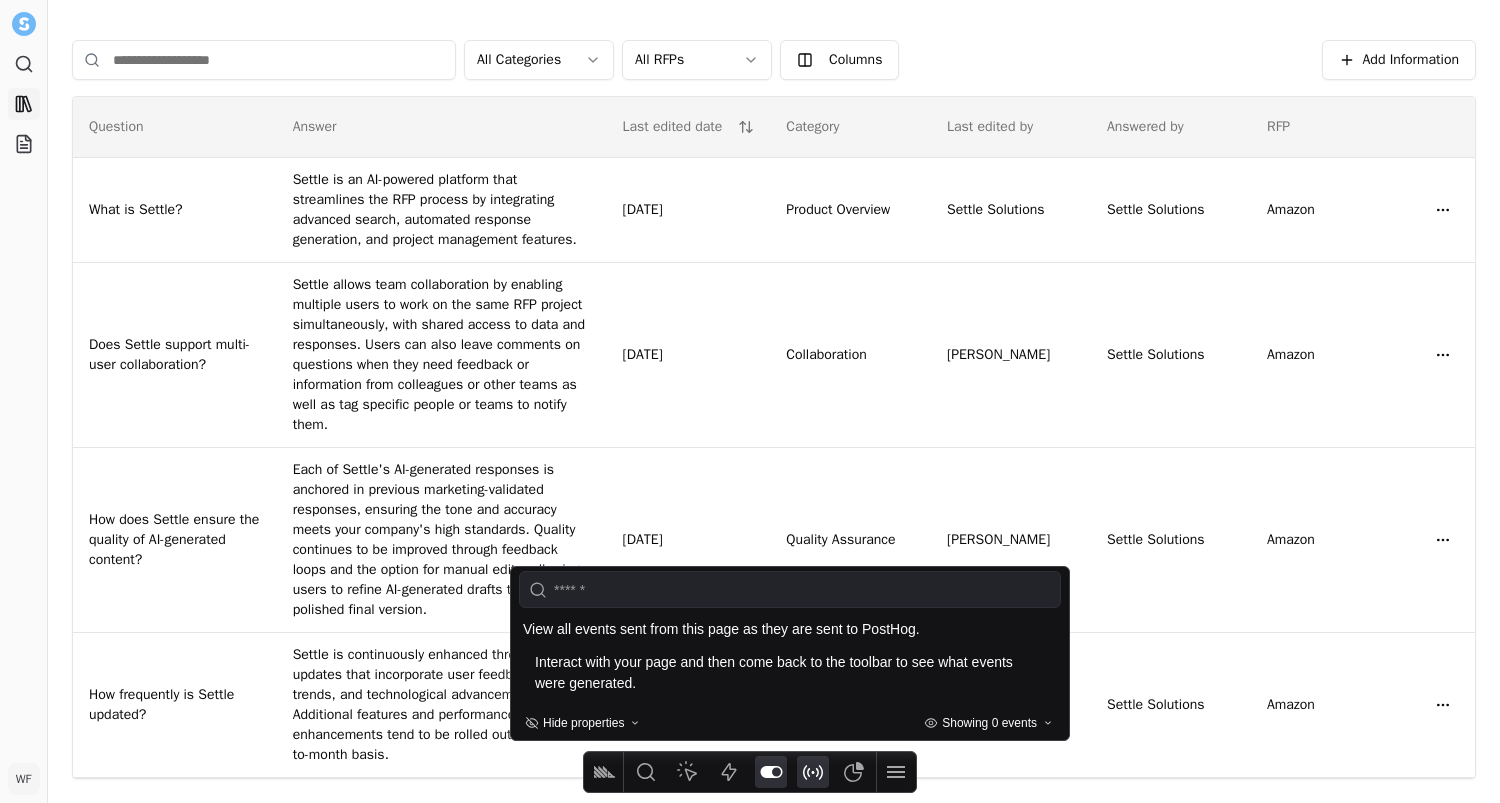 click 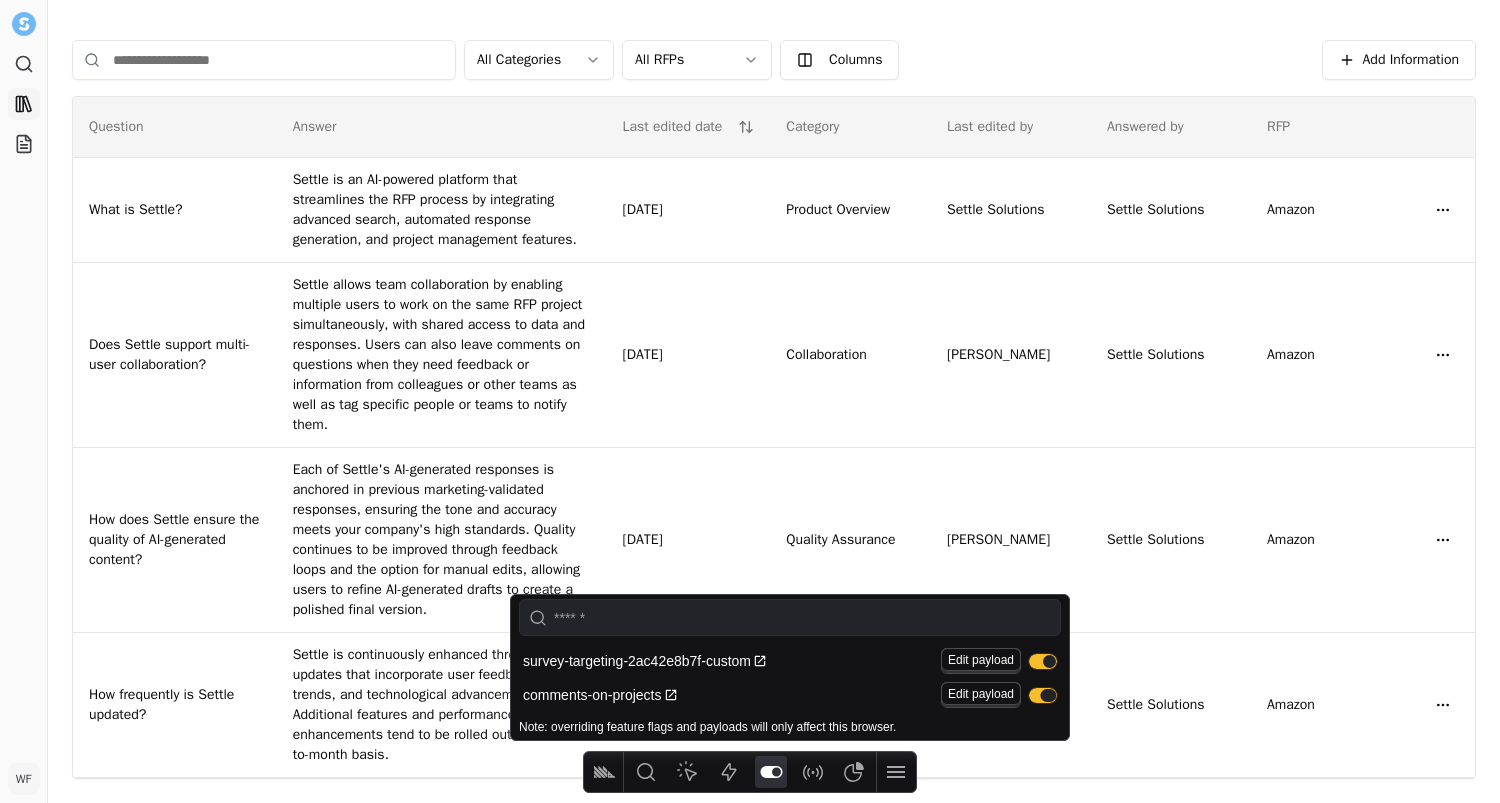 click at bounding box center [1043, 695] 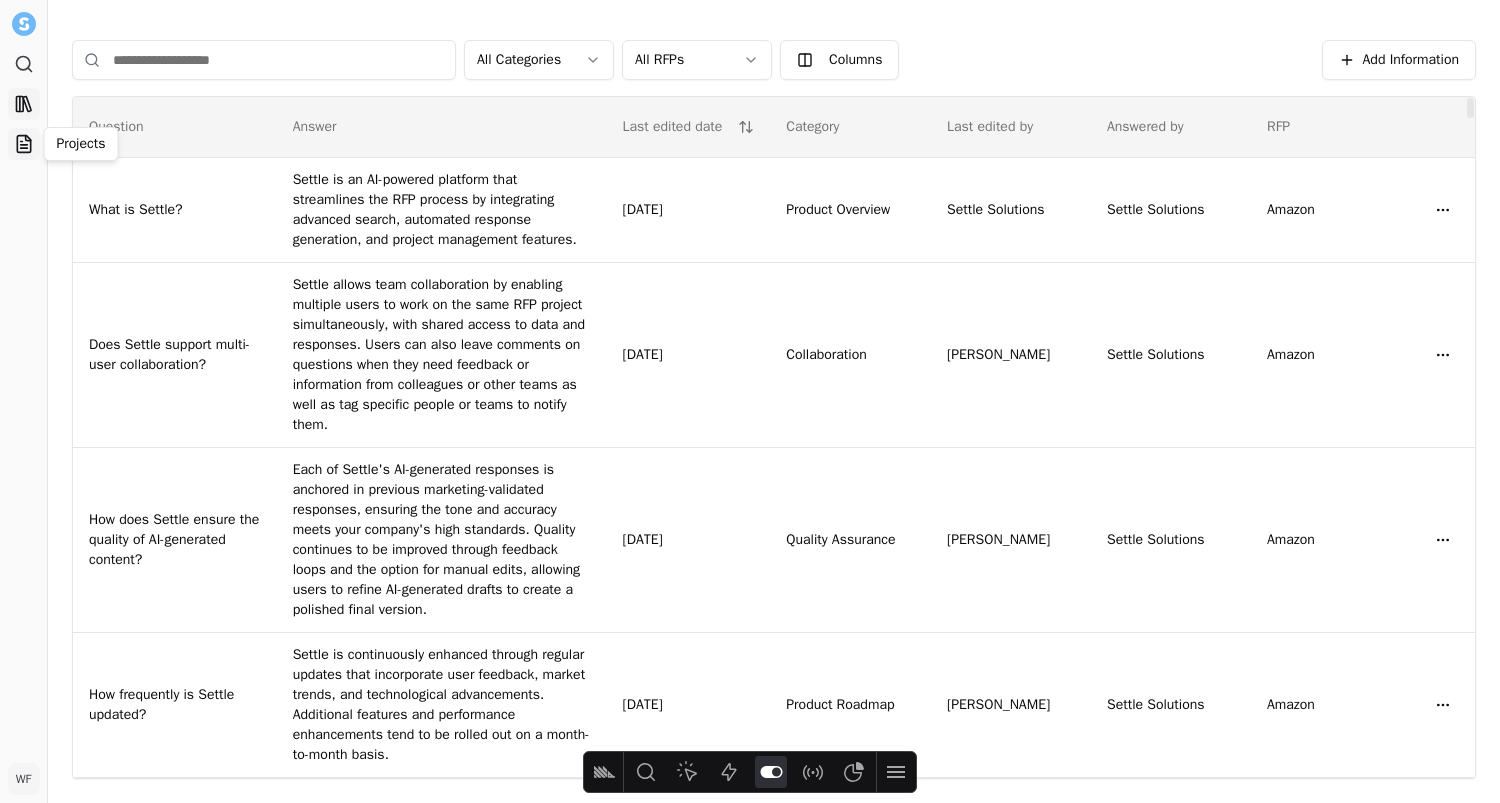 click 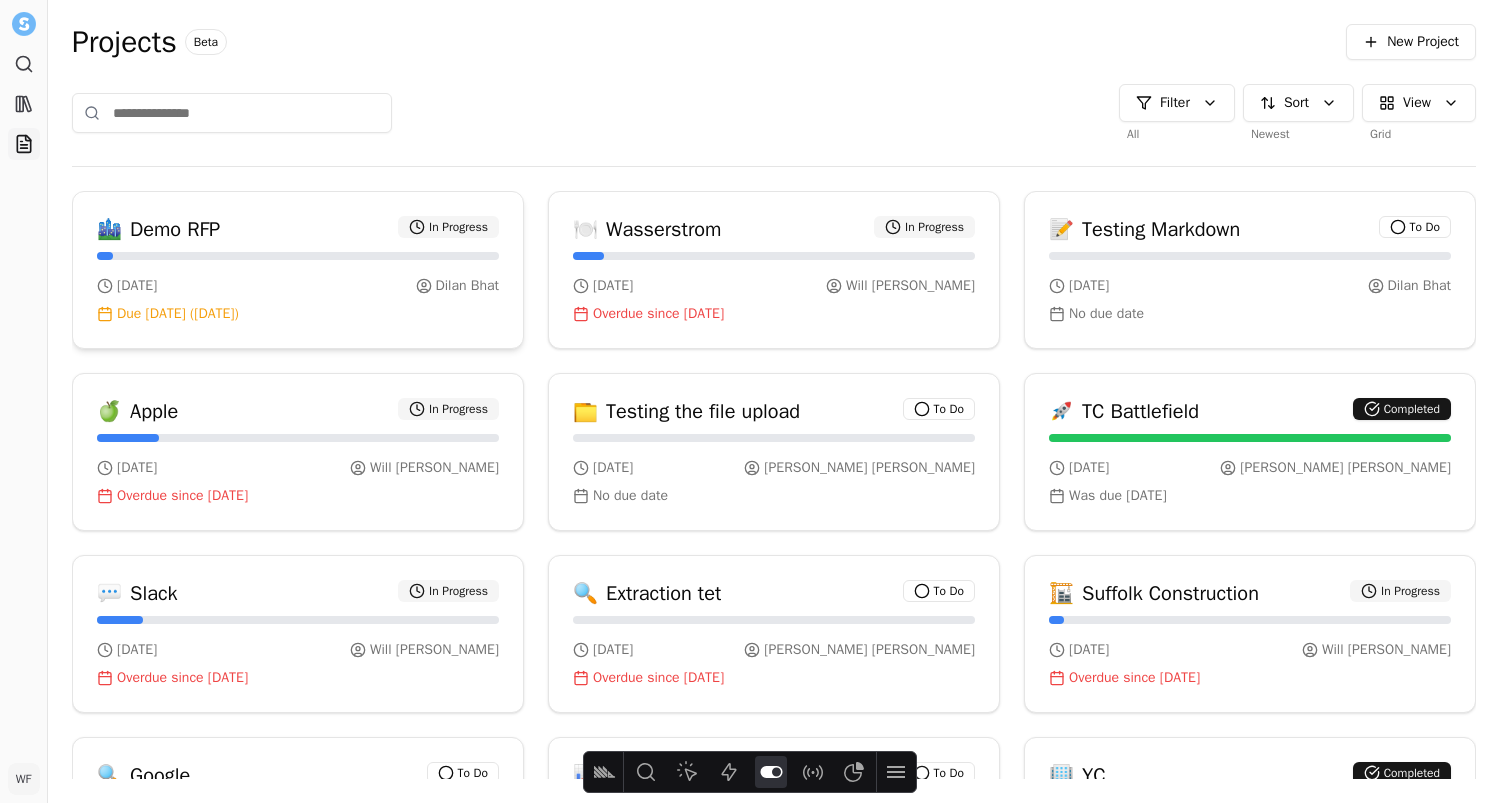 click on "2 days ago Dilan   Bhat Due Friday (Aug 1)" at bounding box center [298, 300] 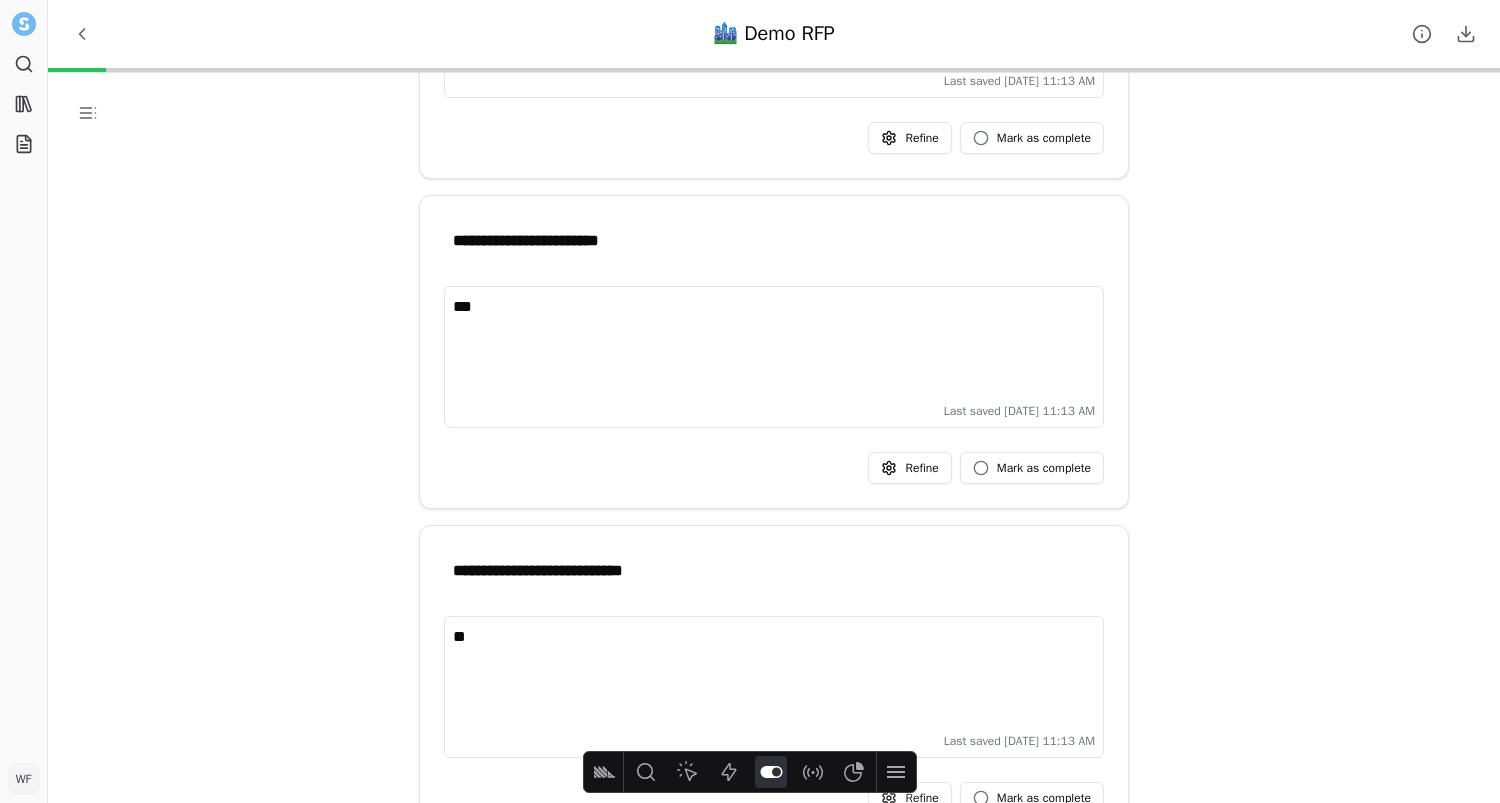 scroll, scrollTop: 13129, scrollLeft: 0, axis: vertical 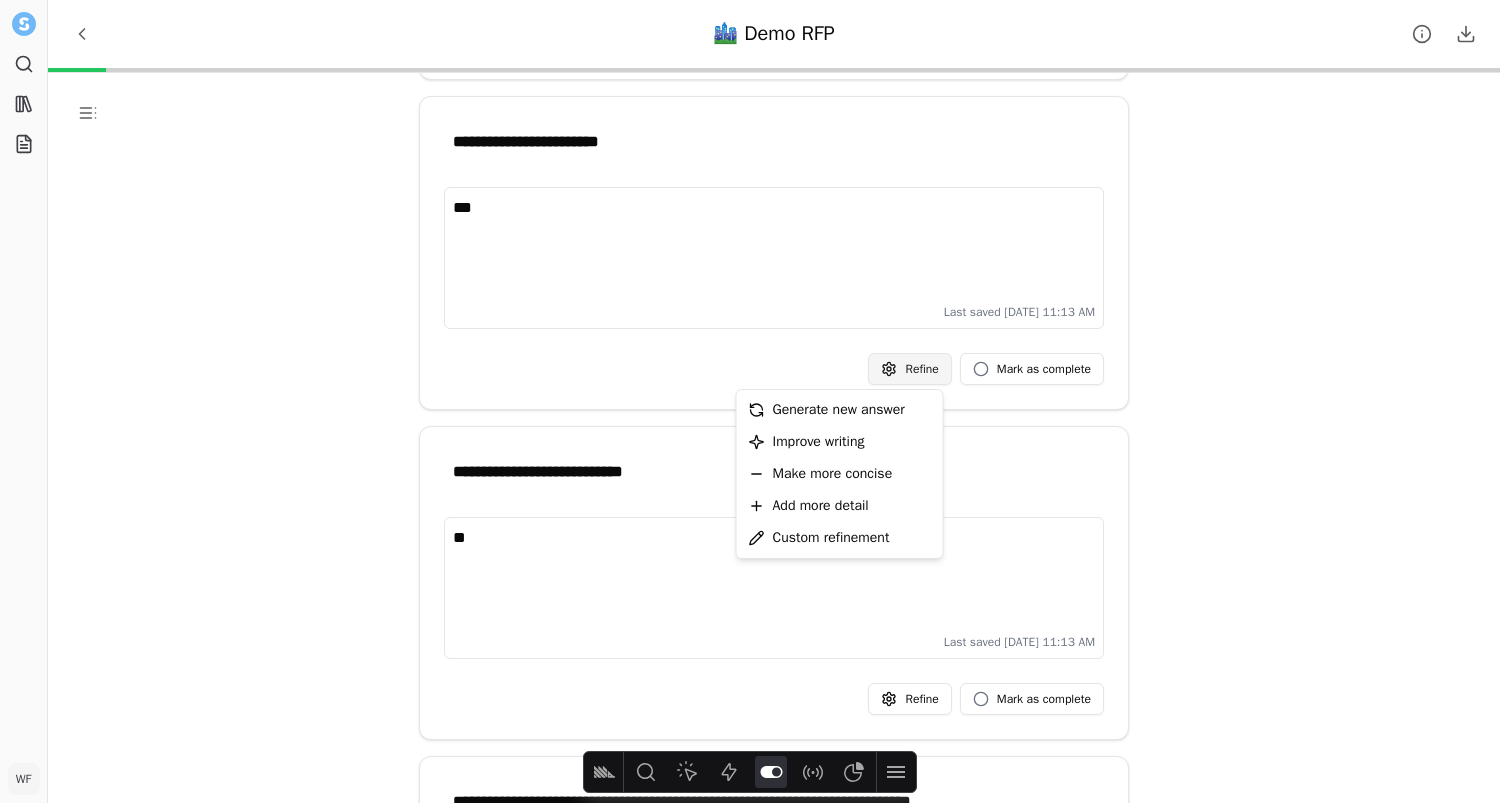 click on "**********" at bounding box center [750, 401] 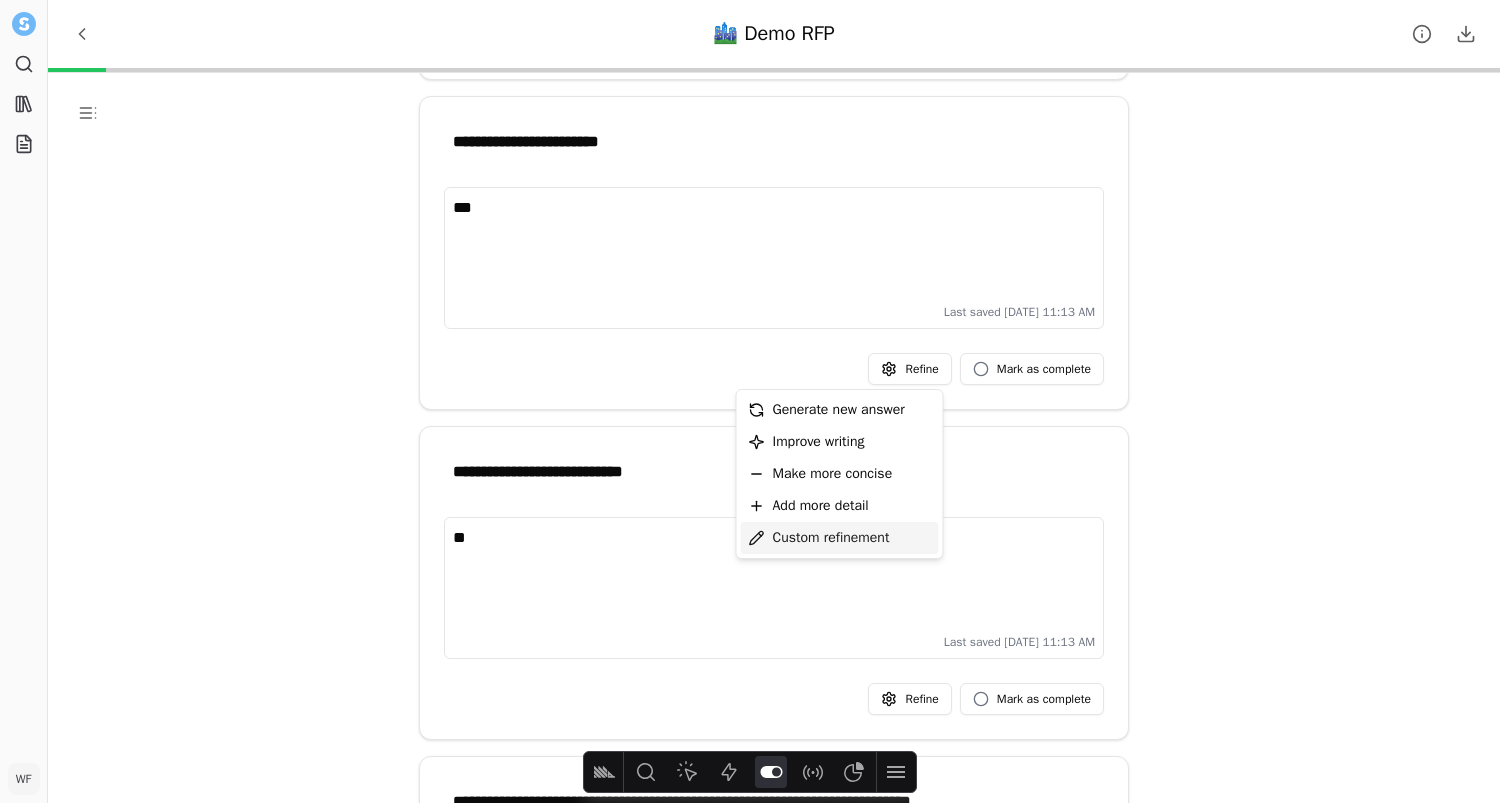 click on "Custom refinement" at bounding box center (840, 538) 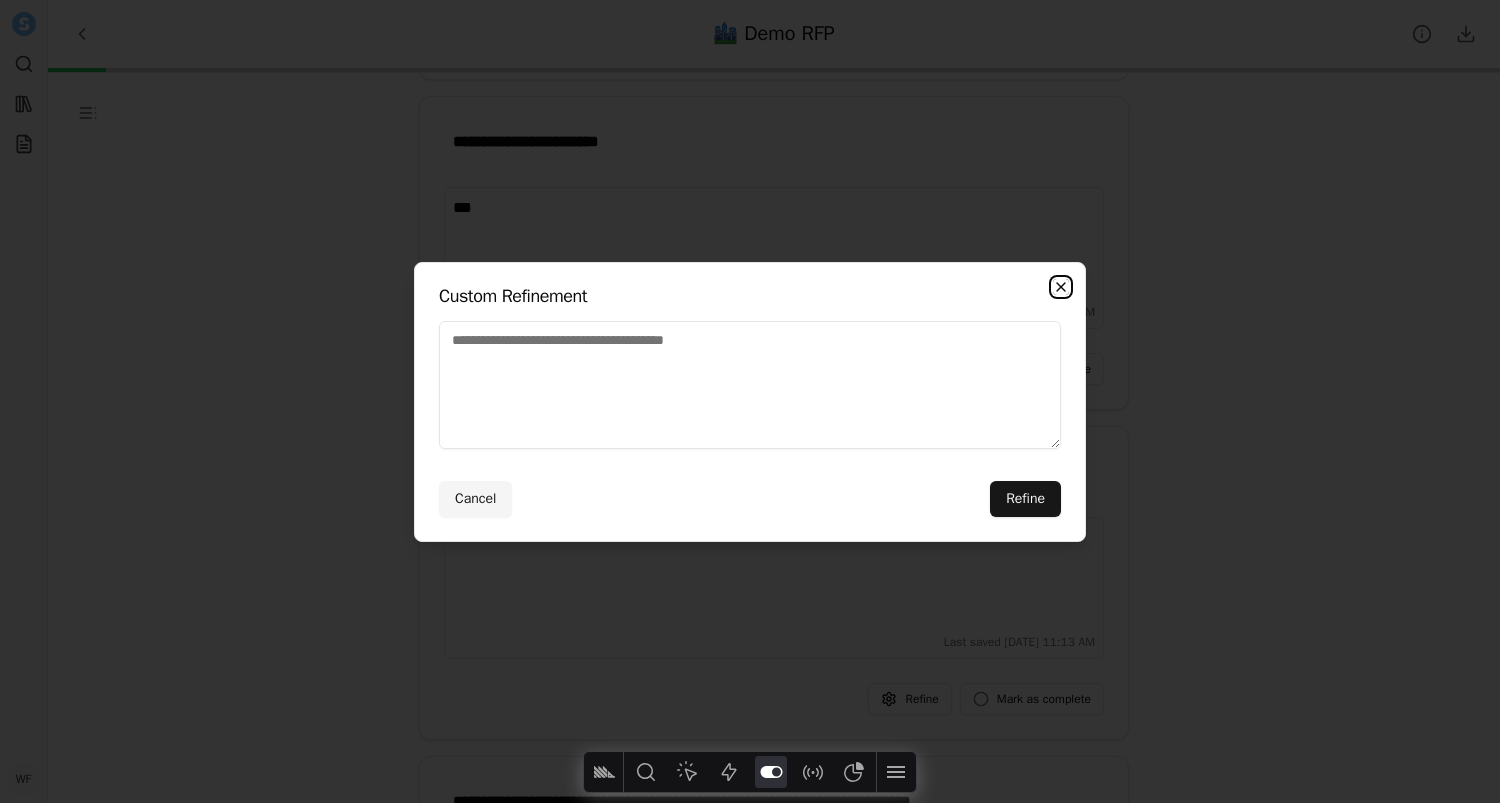 click 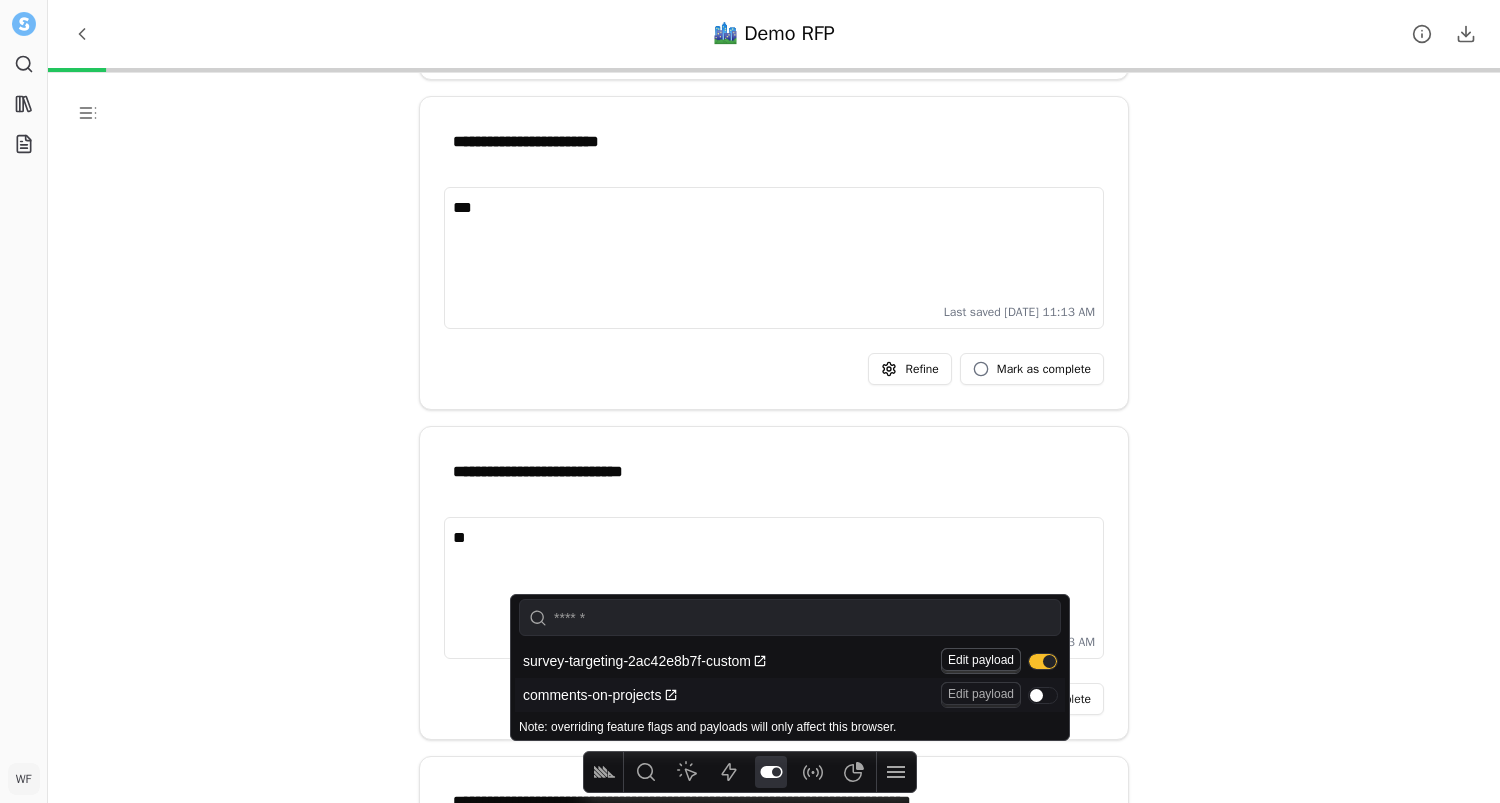 click at bounding box center (1043, 695) 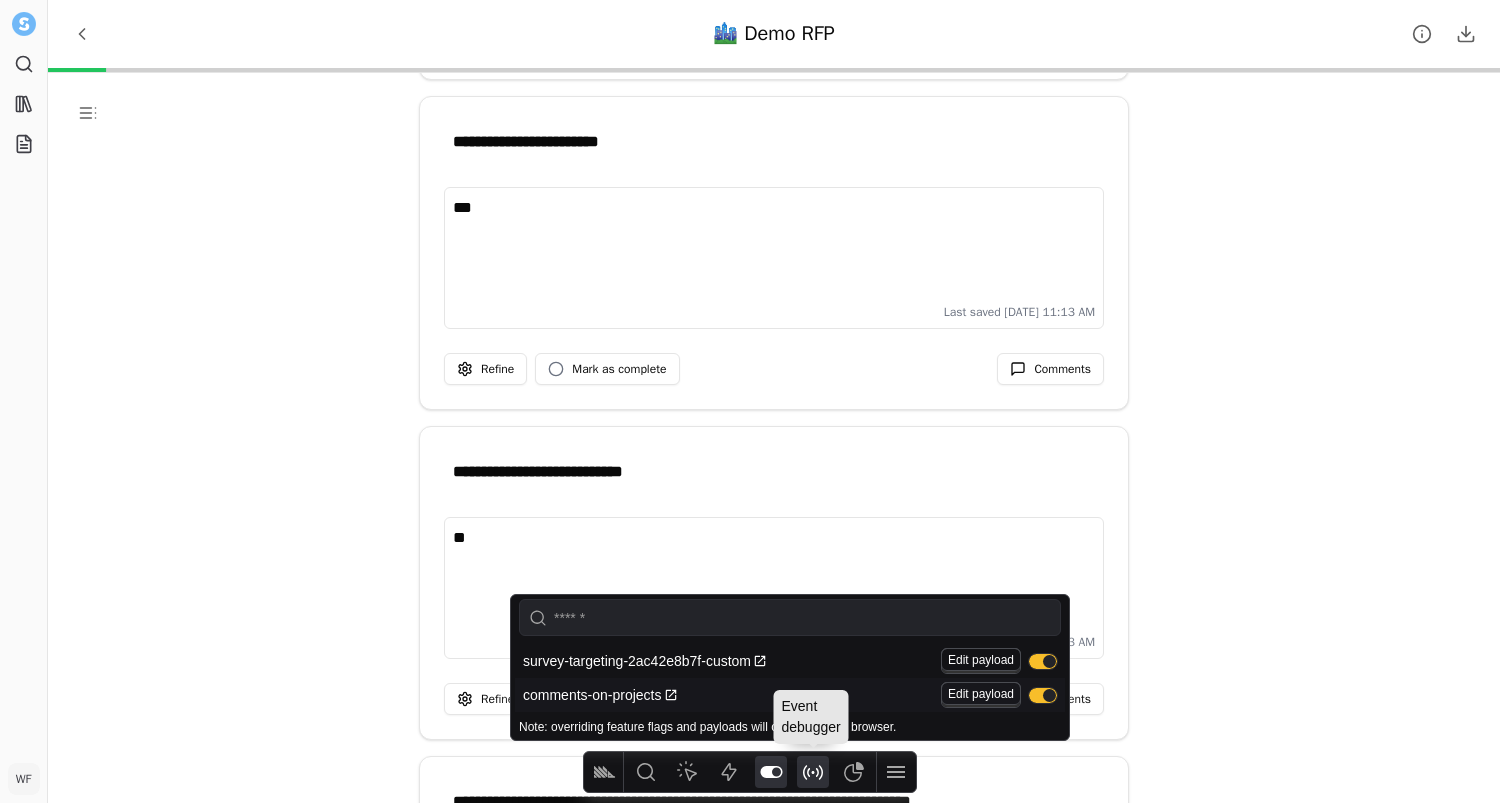 click 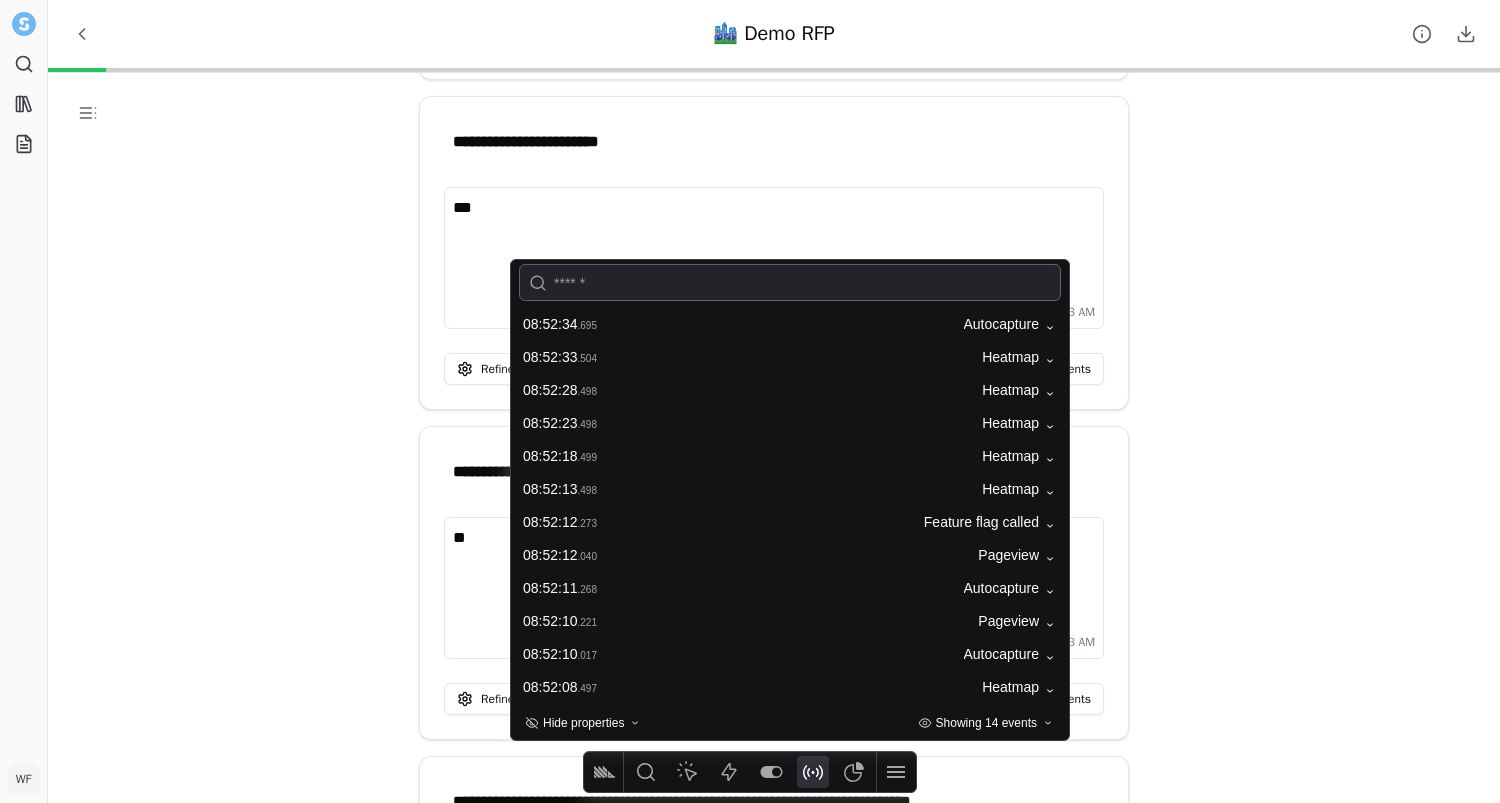 scroll, scrollTop: 0, scrollLeft: 0, axis: both 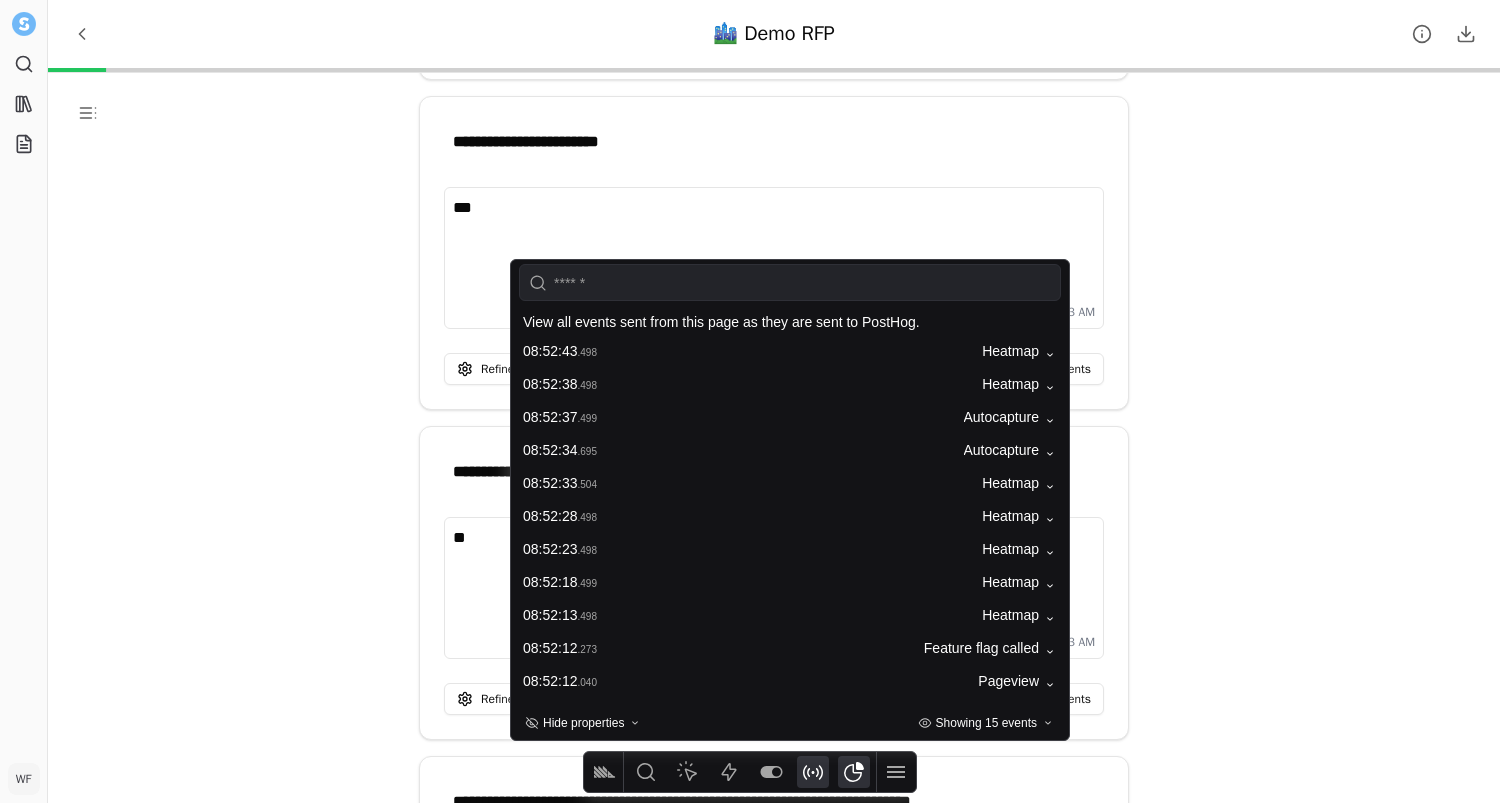 click 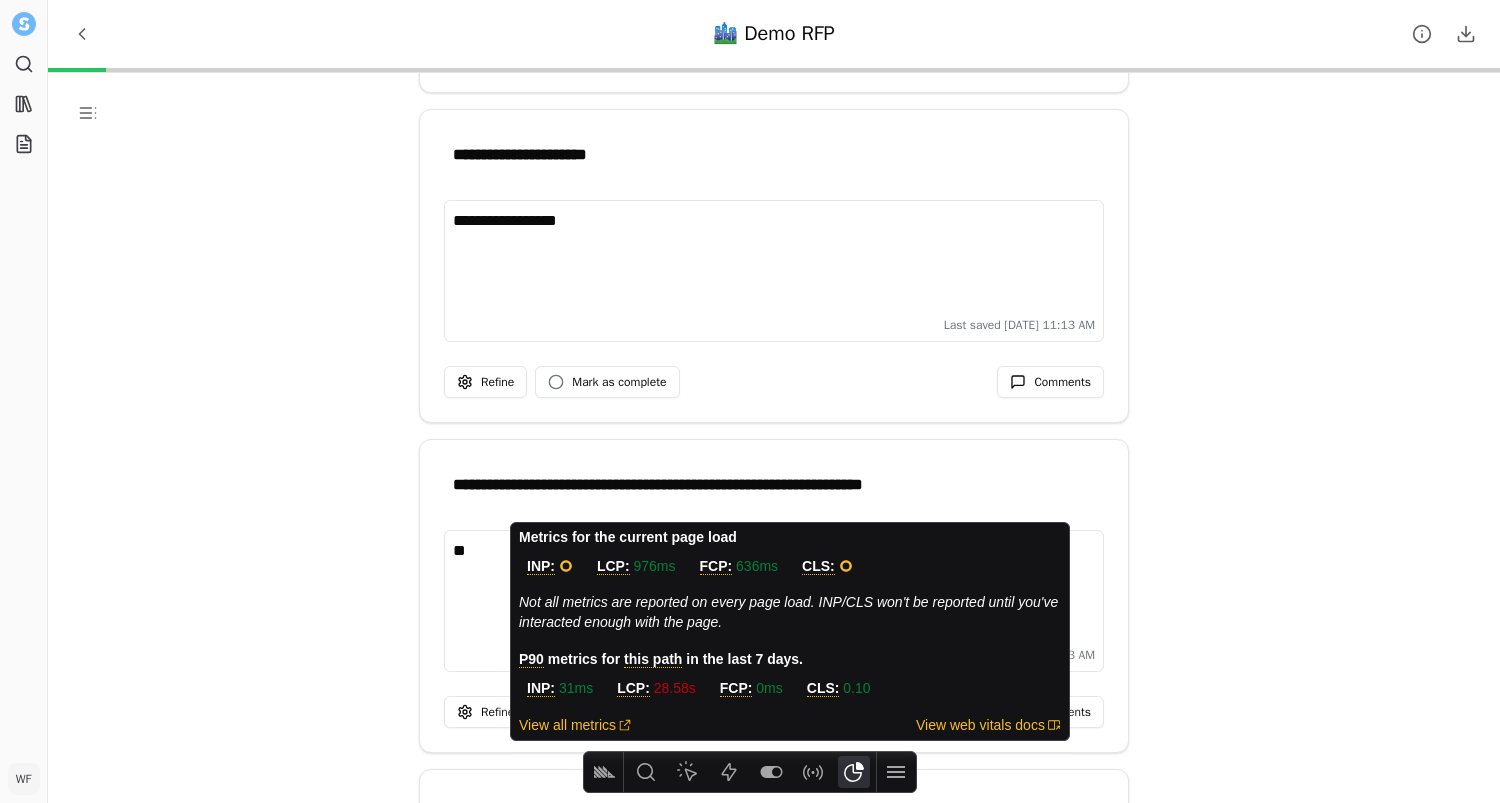 type 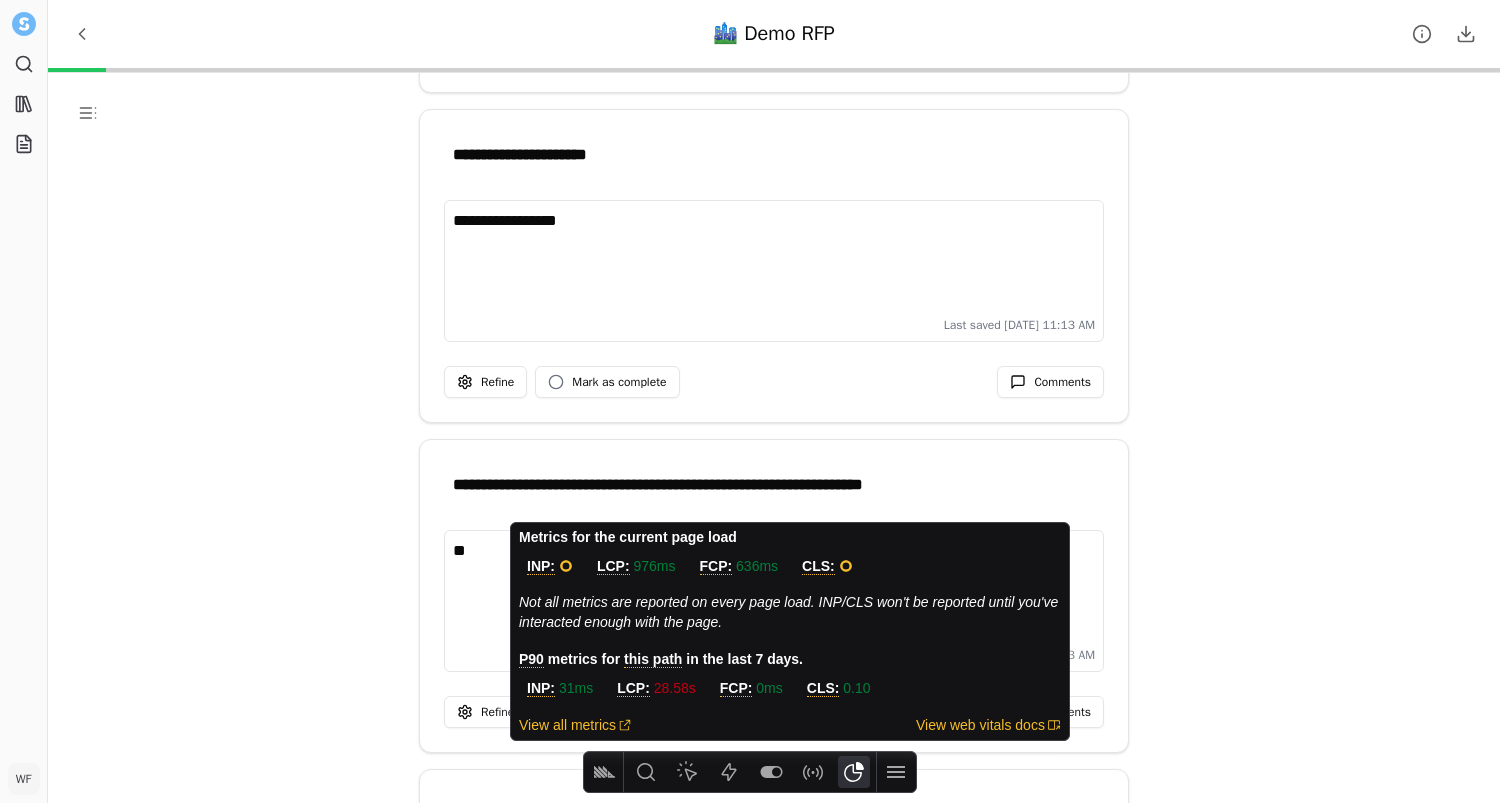 scroll, scrollTop: 15100, scrollLeft: 0, axis: vertical 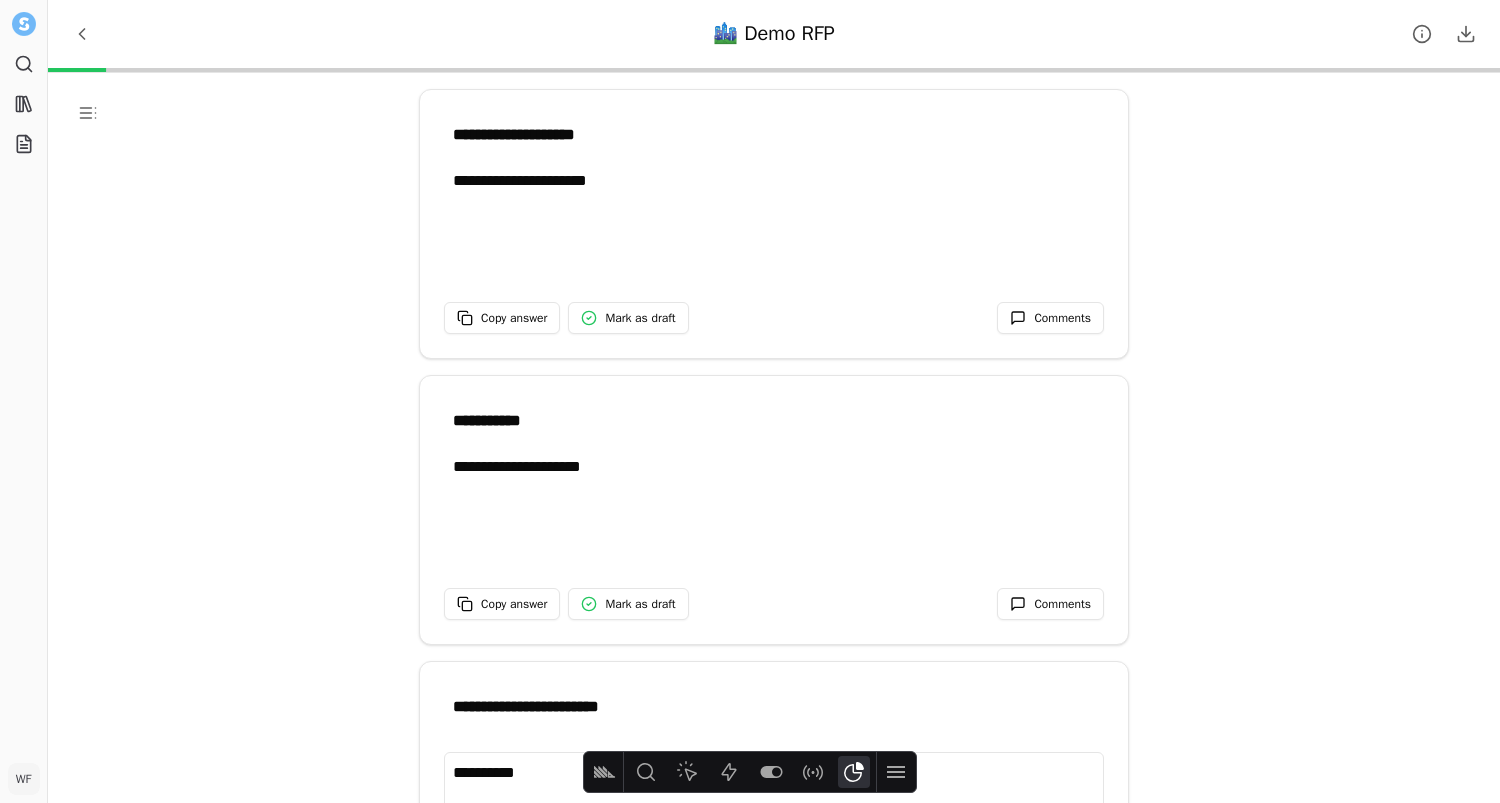 click at bounding box center [854, 772] 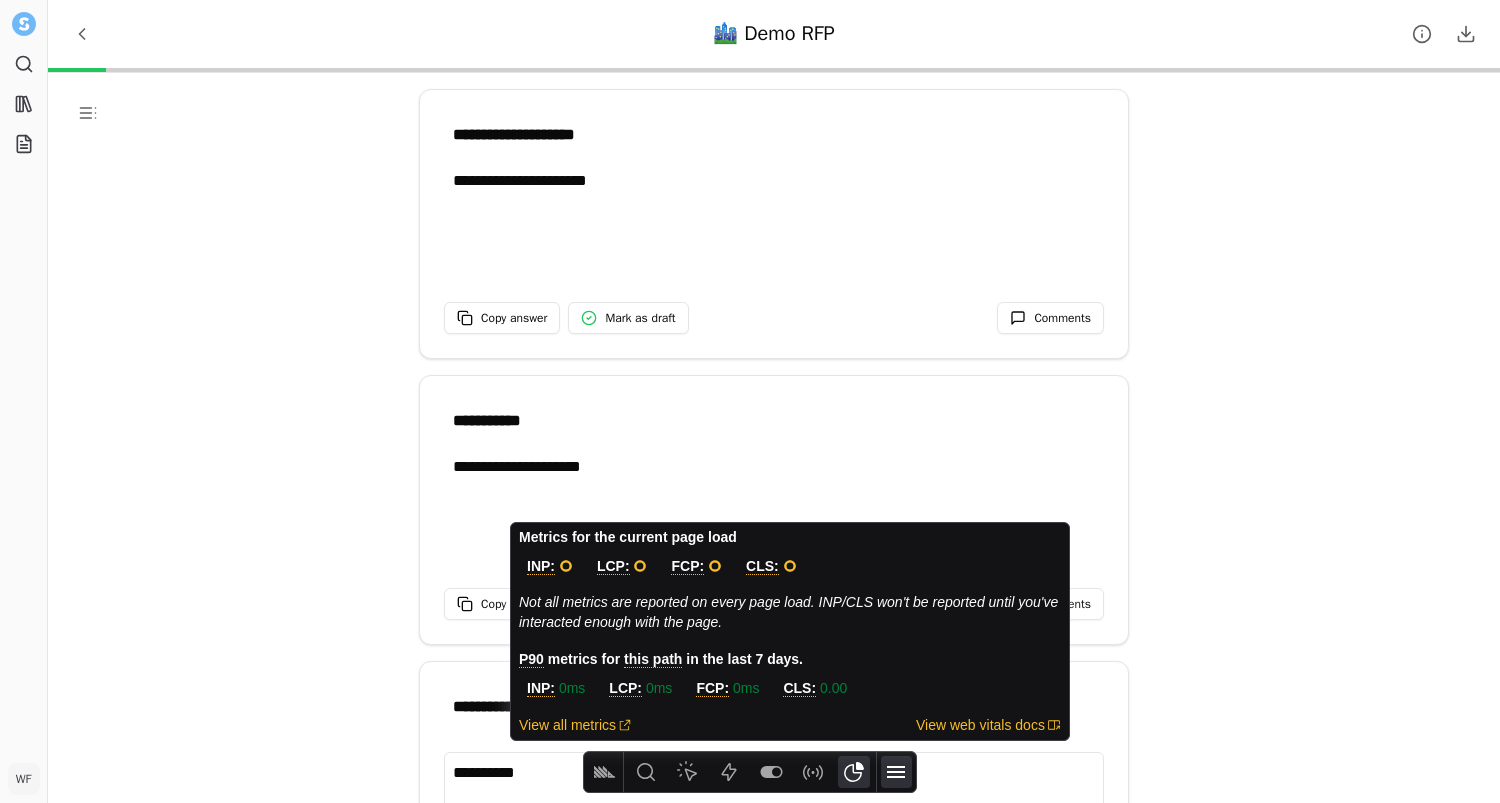 click 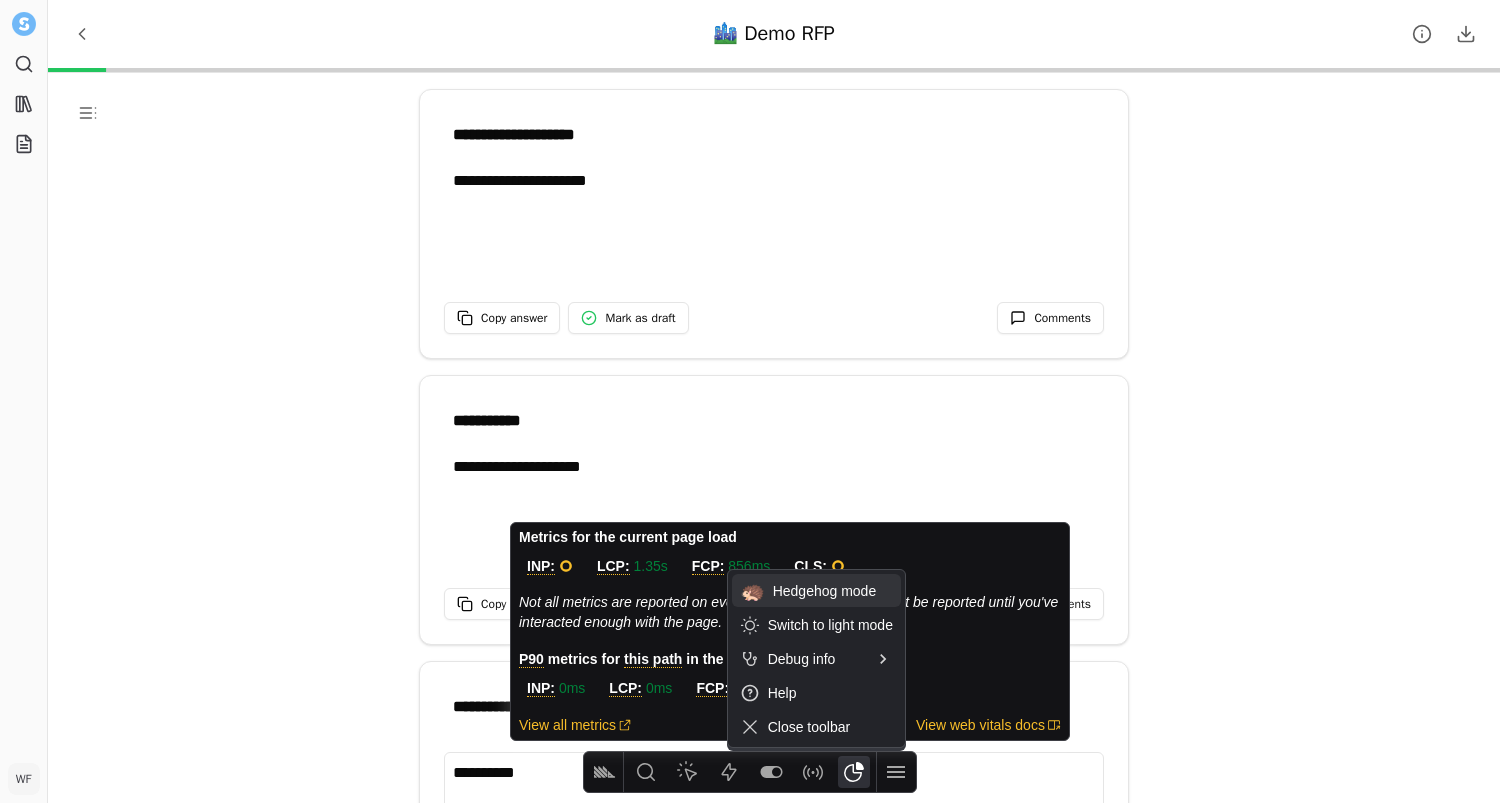 click on "Hedgehog mode" at bounding box center [833, 591] 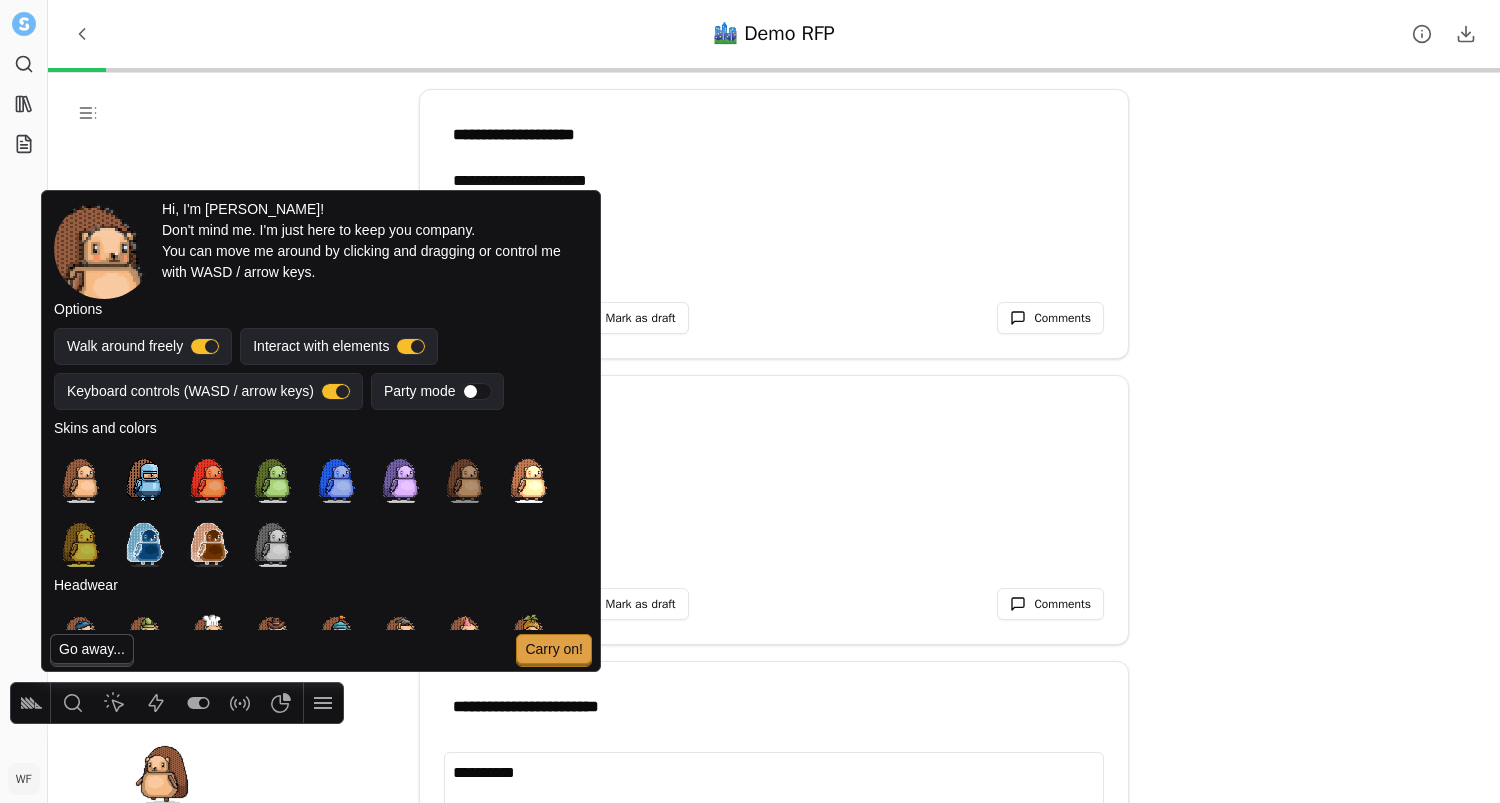 click at bounding box center (477, 391) 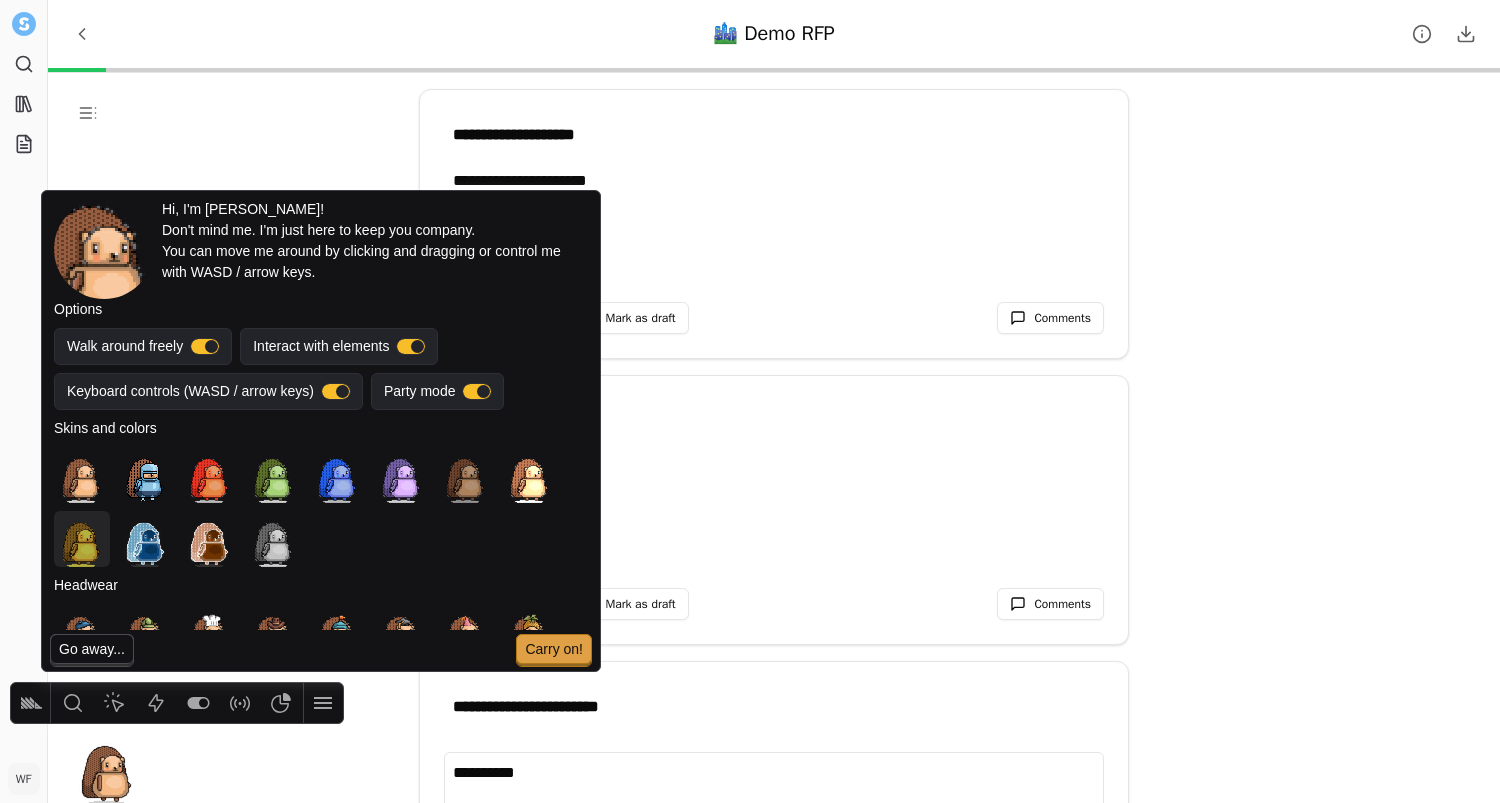 click at bounding box center (172, 629) 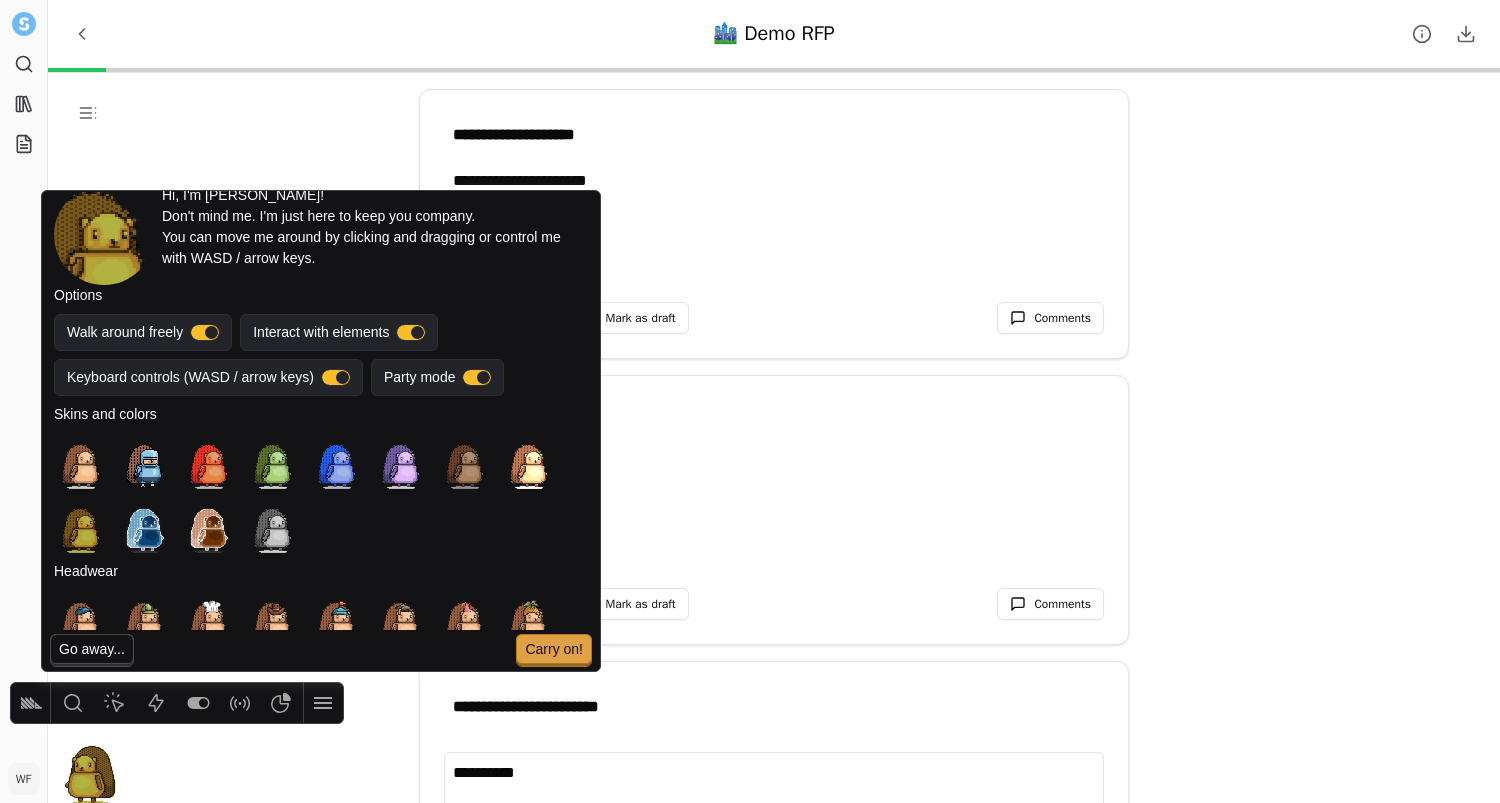 scroll, scrollTop: 2, scrollLeft: 0, axis: vertical 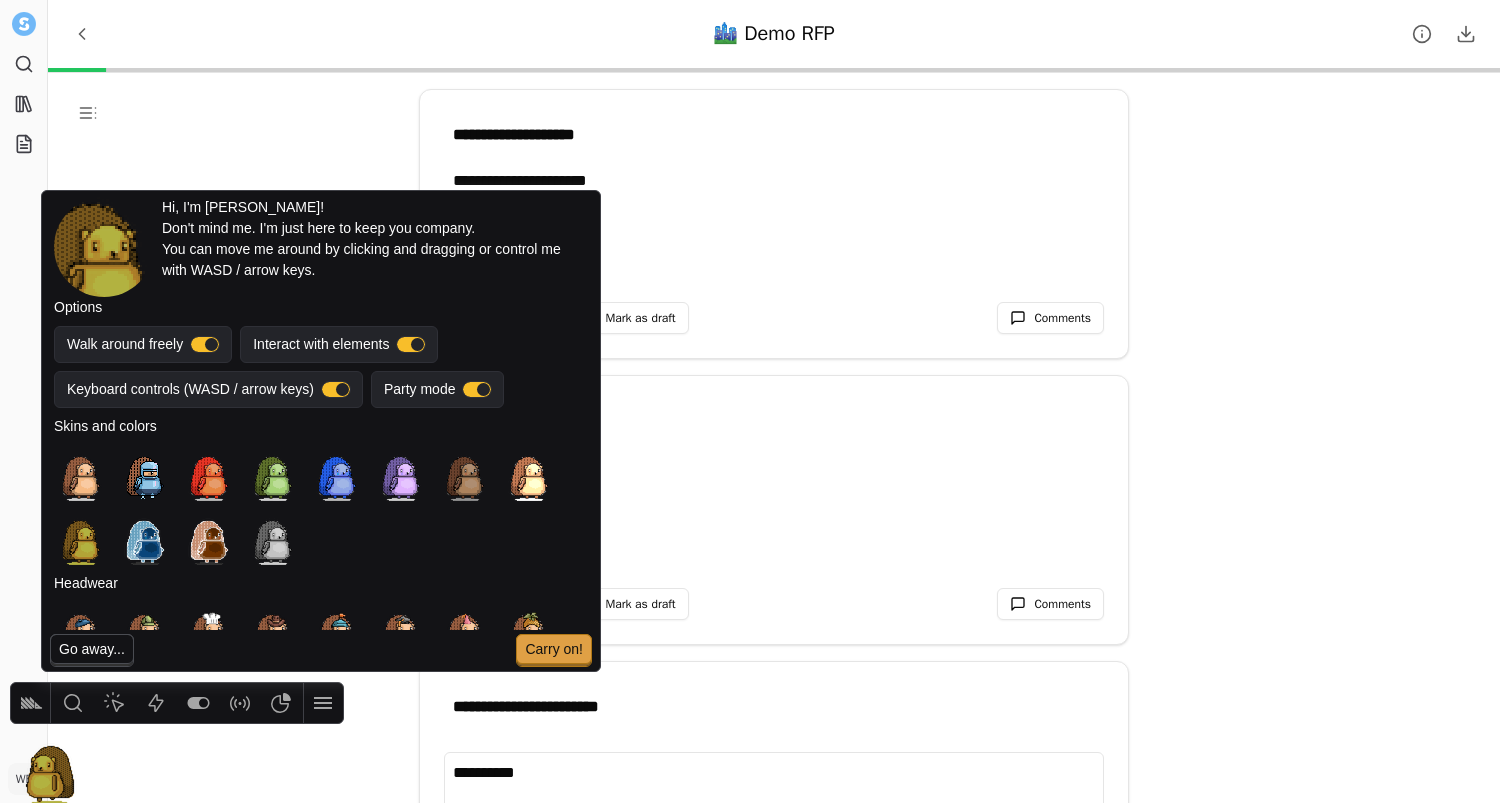 type 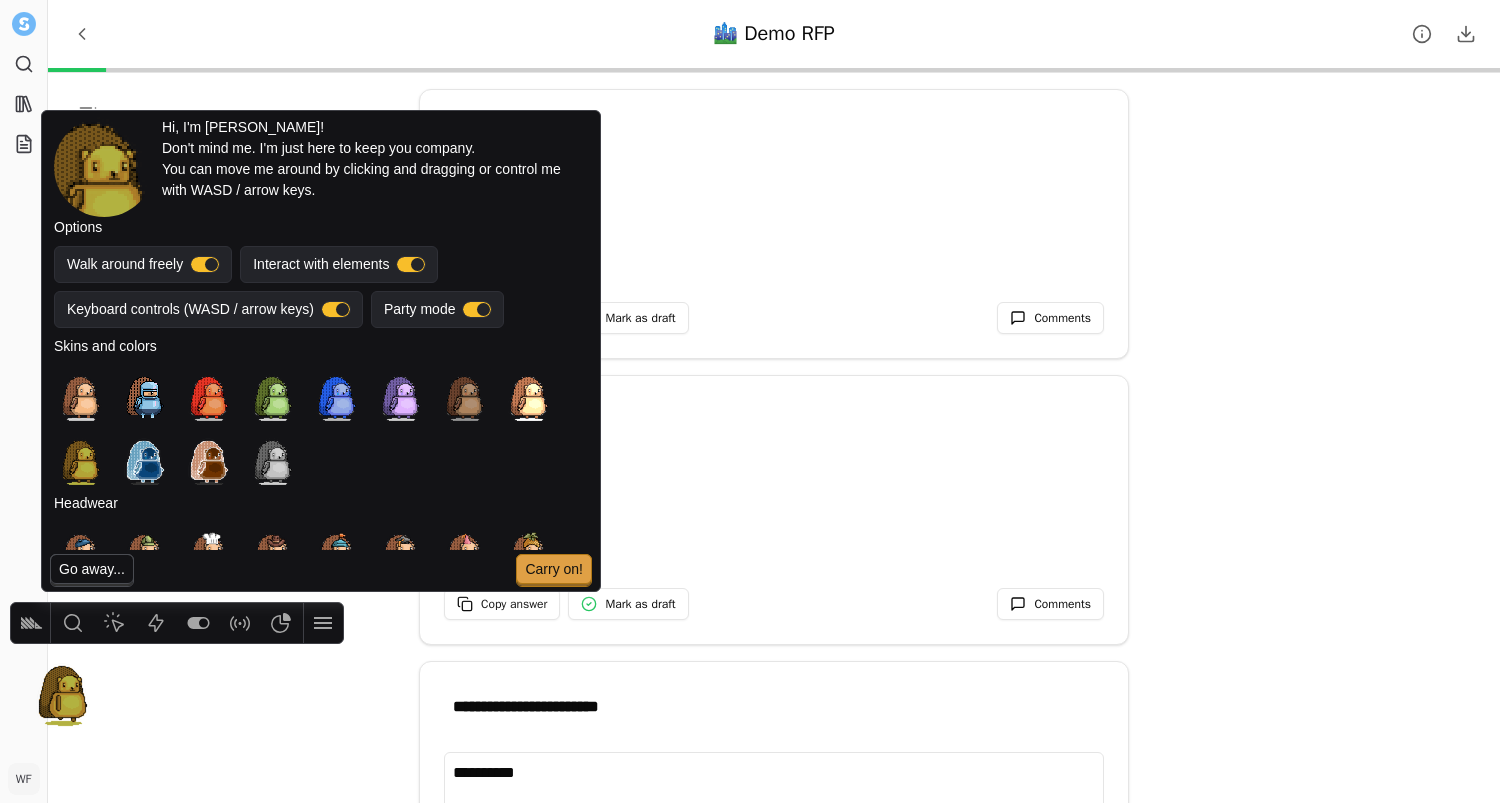 click at bounding box center (82, 457) 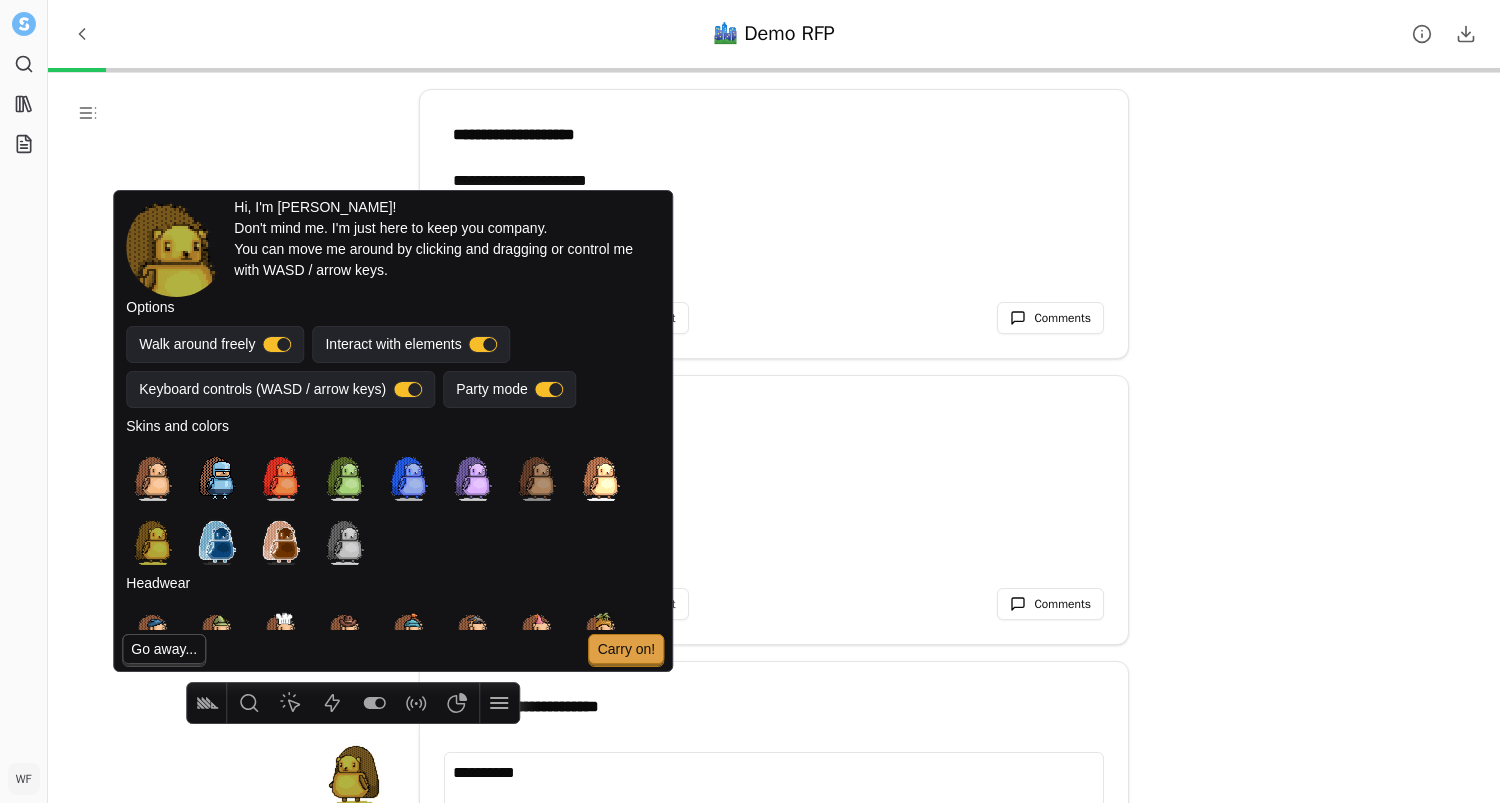 click on "Don't mind me. I'm just here to keep you company. You can move me around by clicking and dragging or control me with WASD / arrow keys." at bounding box center (447, 249) 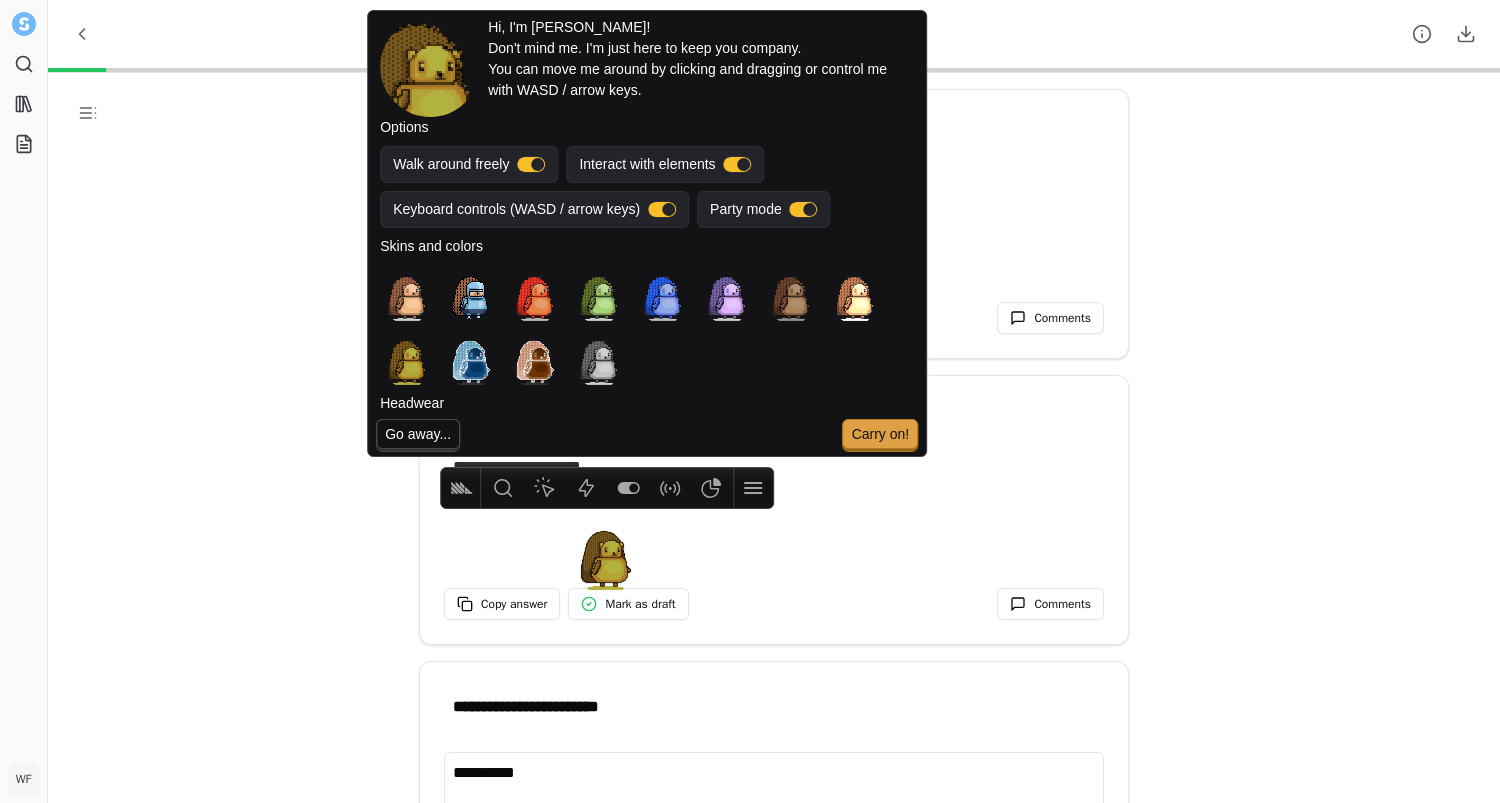 click on "Party mode" at bounding box center (764, 209) 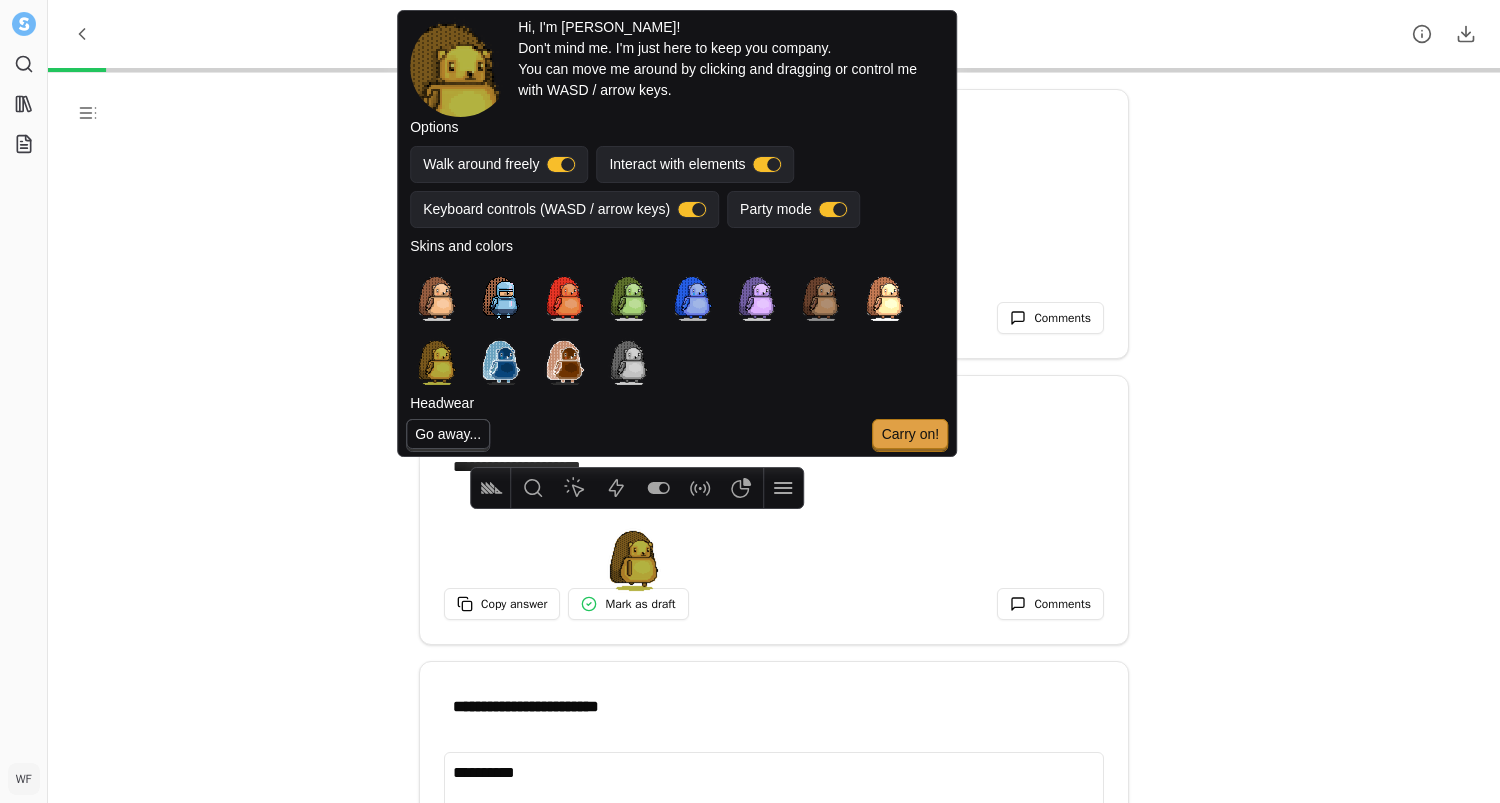 click on "Party mode" at bounding box center (794, 209) 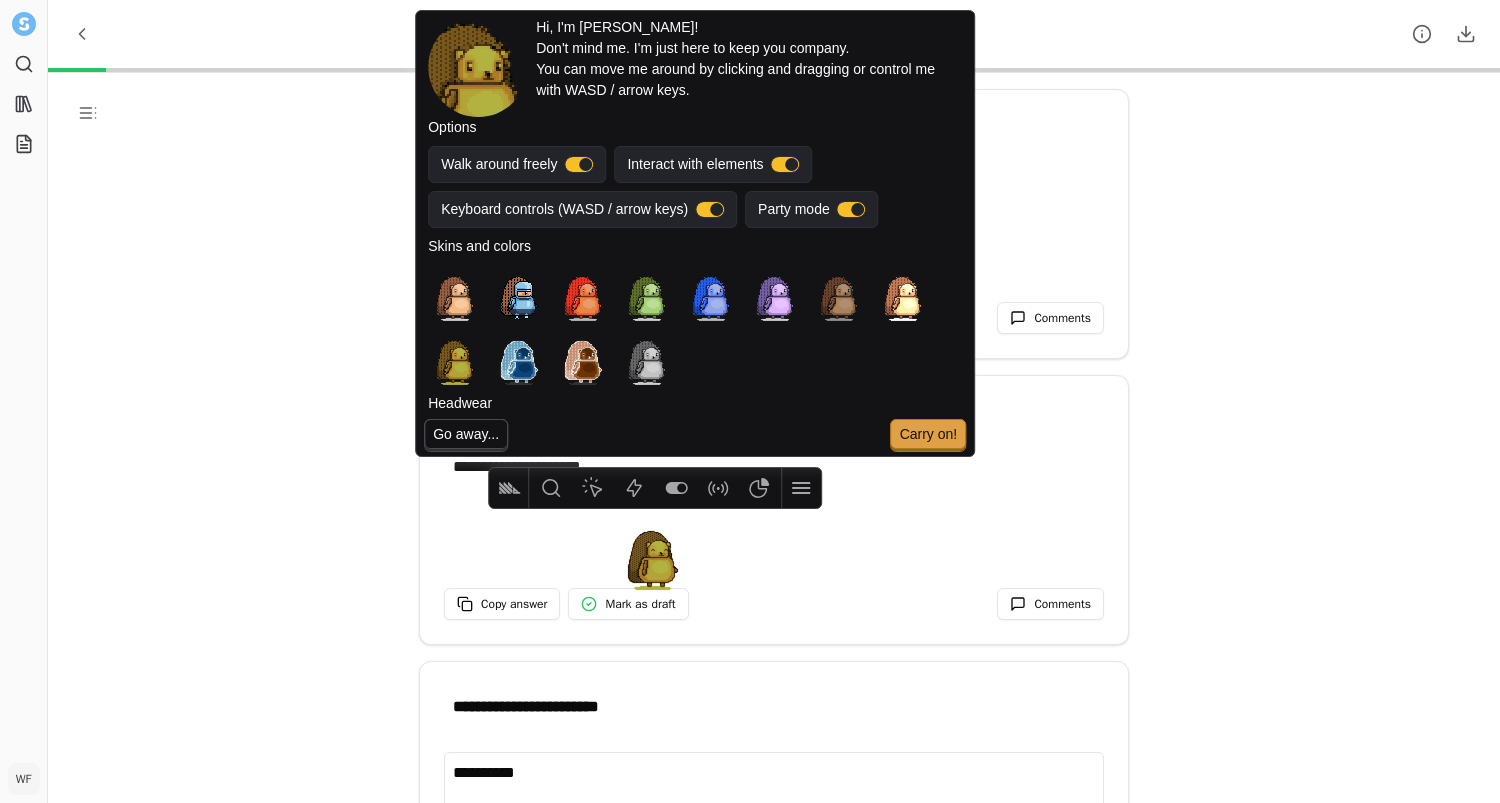 click on "Party mode" at bounding box center (812, 209) 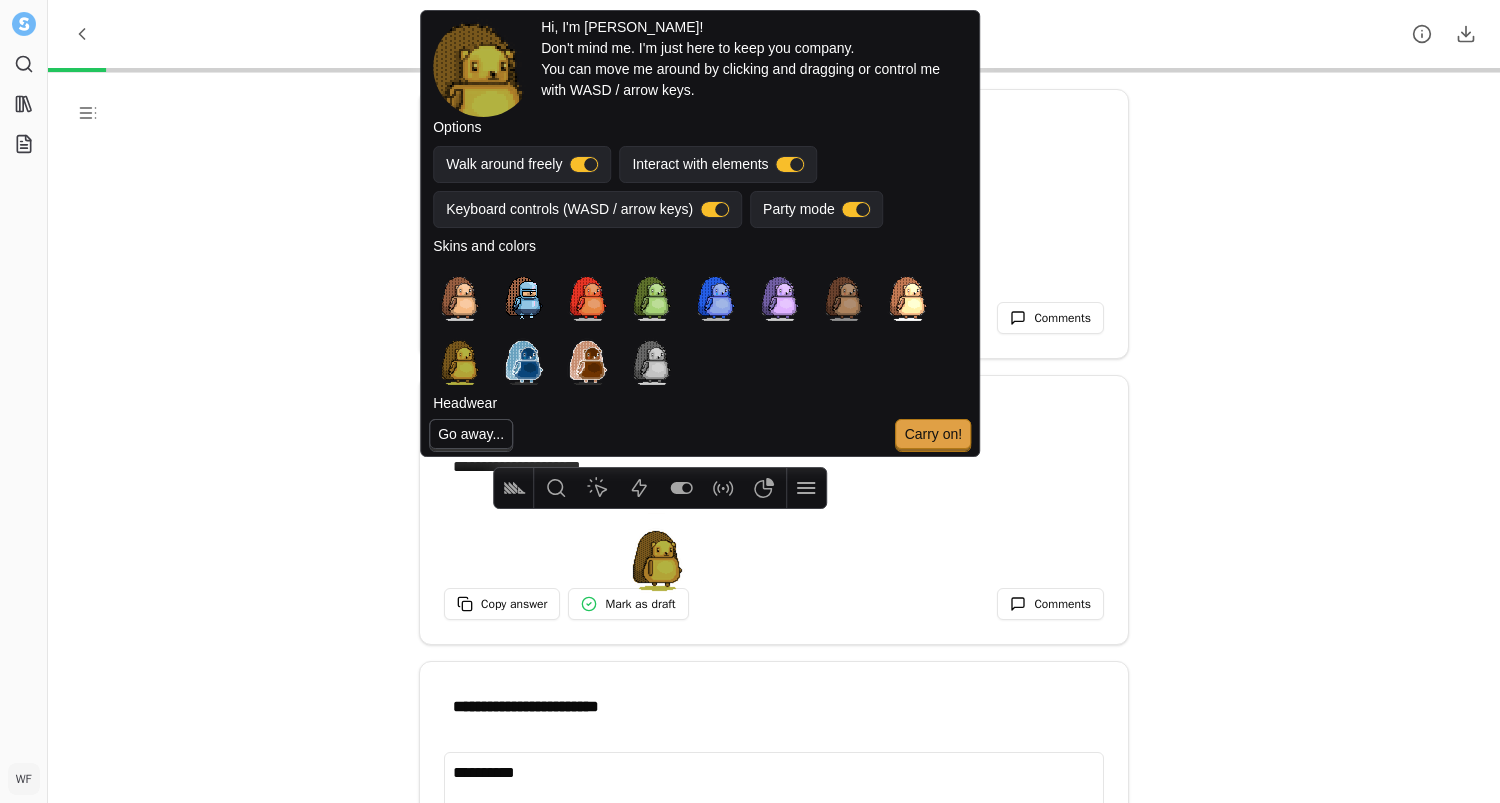 click at bounding box center (857, 209) 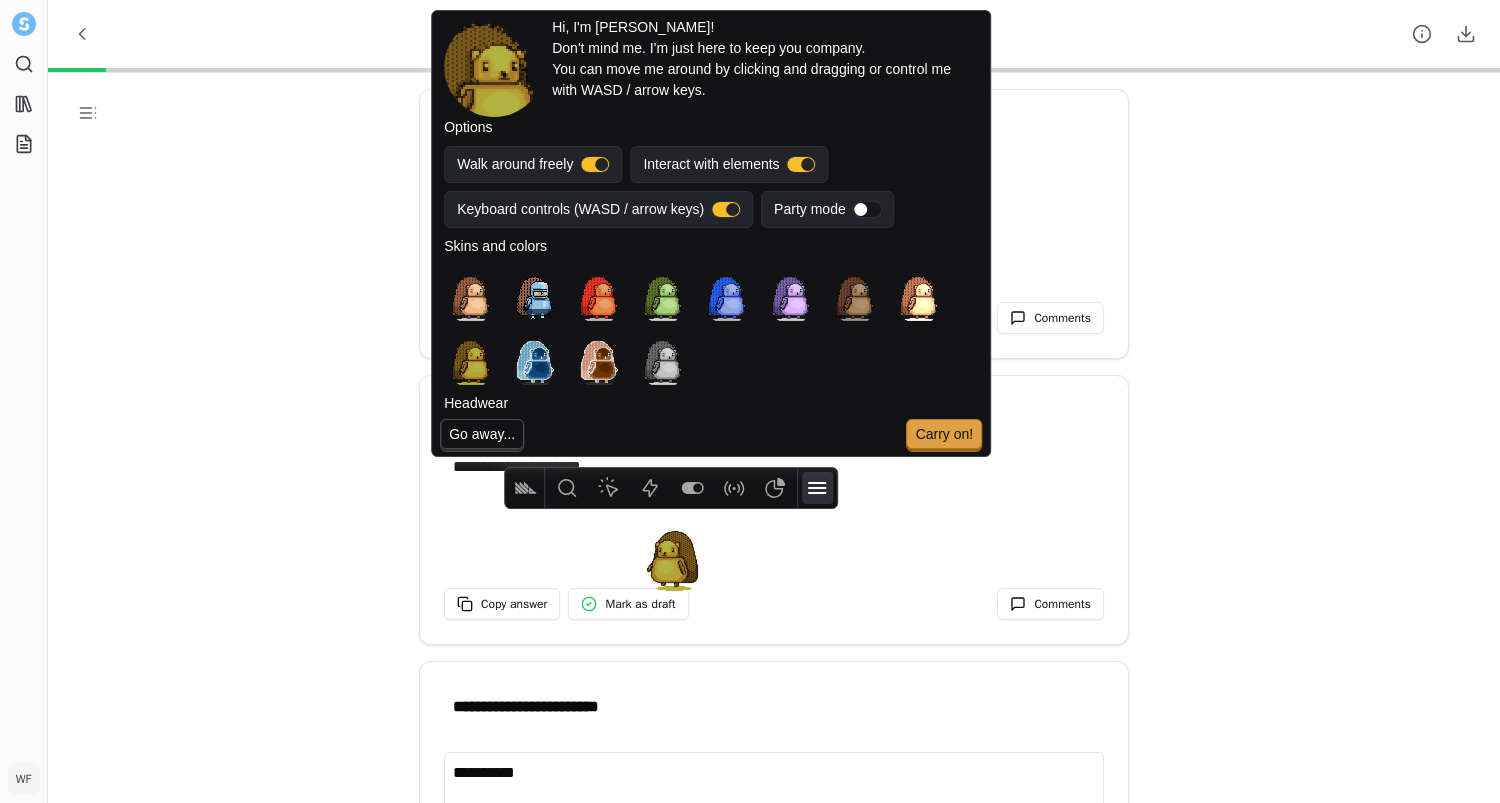 click 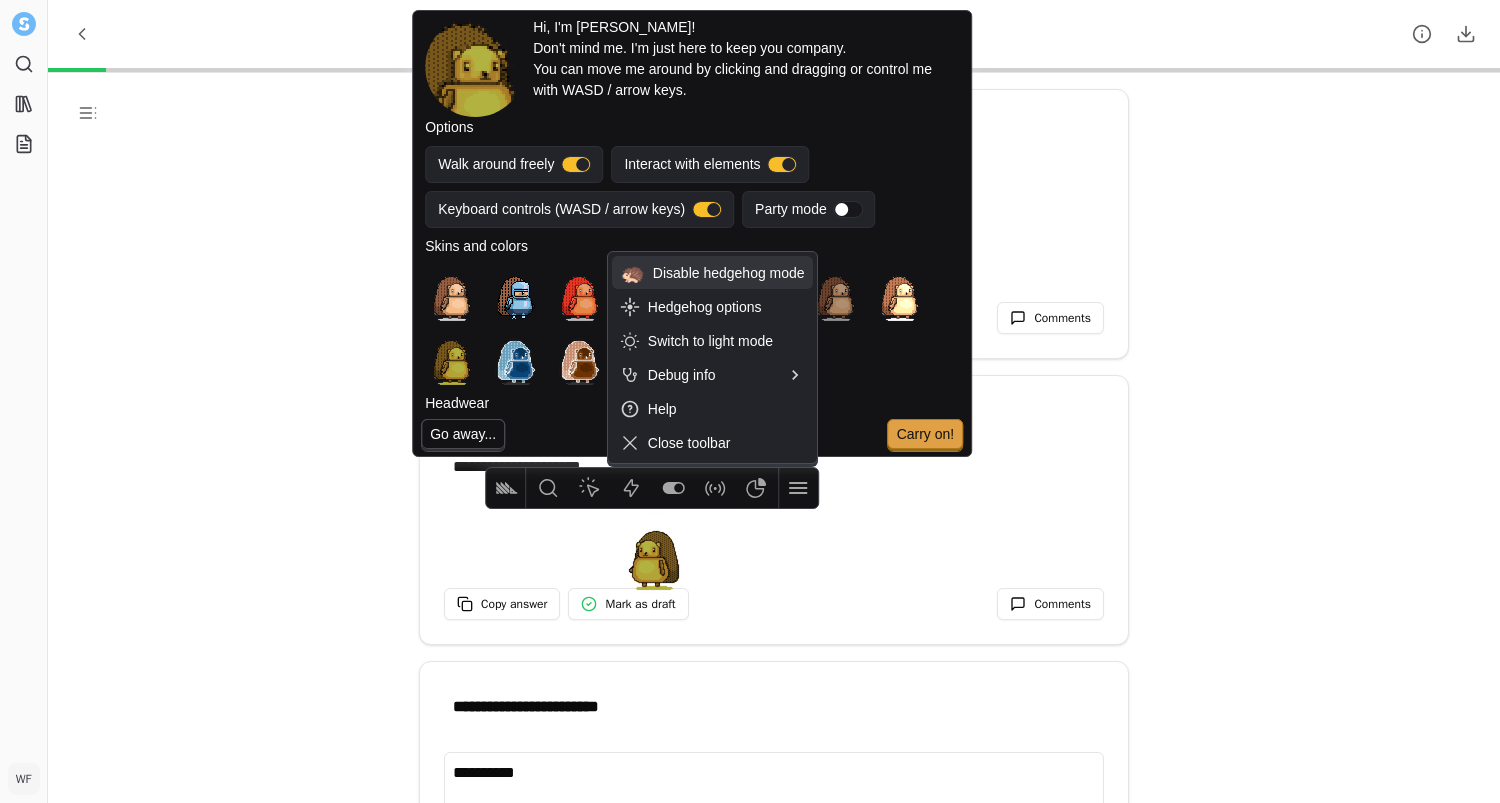 click on "Disable hedgehog mode" at bounding box center [729, 273] 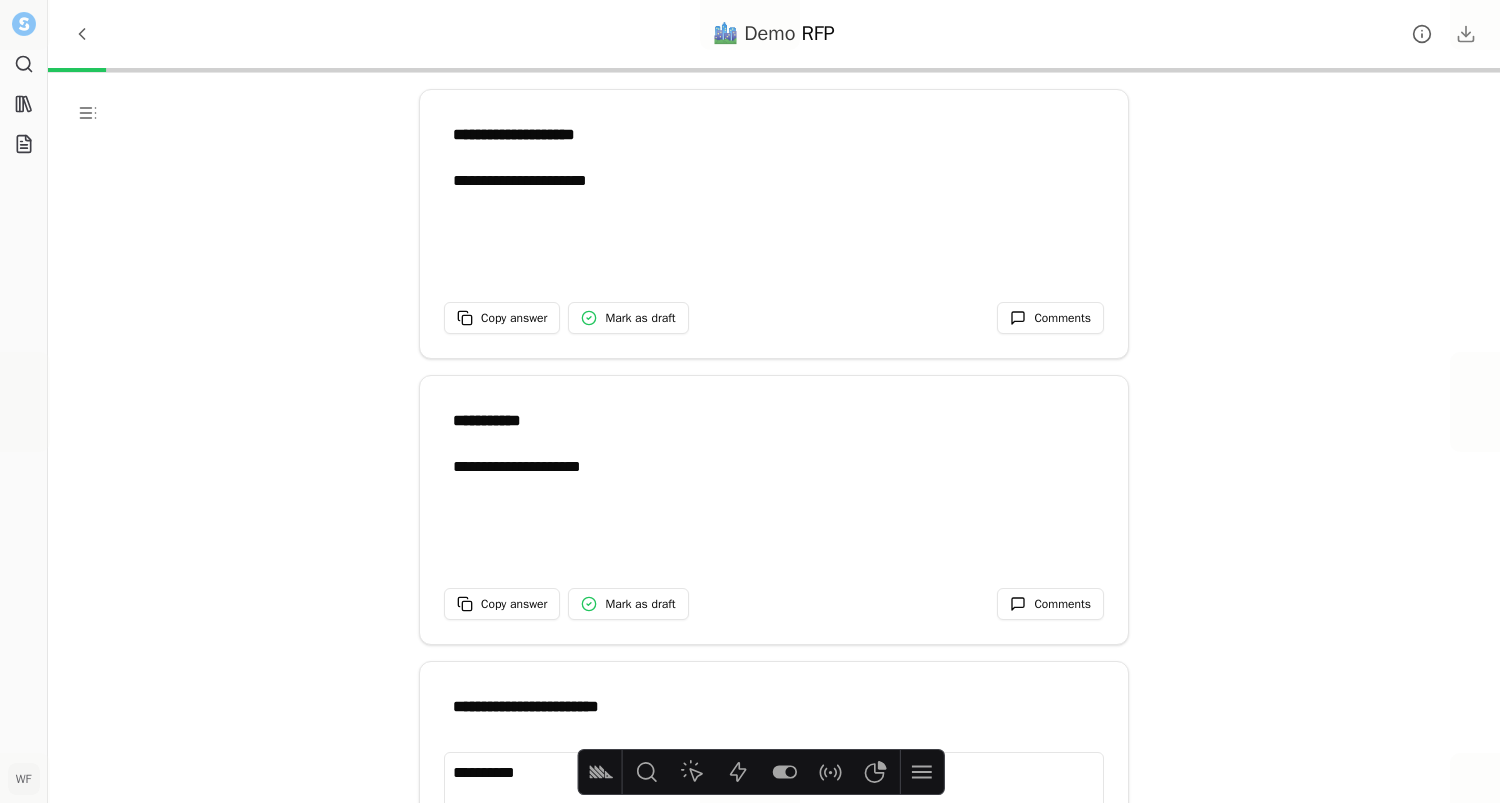 drag, startPoint x: 774, startPoint y: 491, endPoint x: 888, endPoint y: 834, distance: 361.4485 